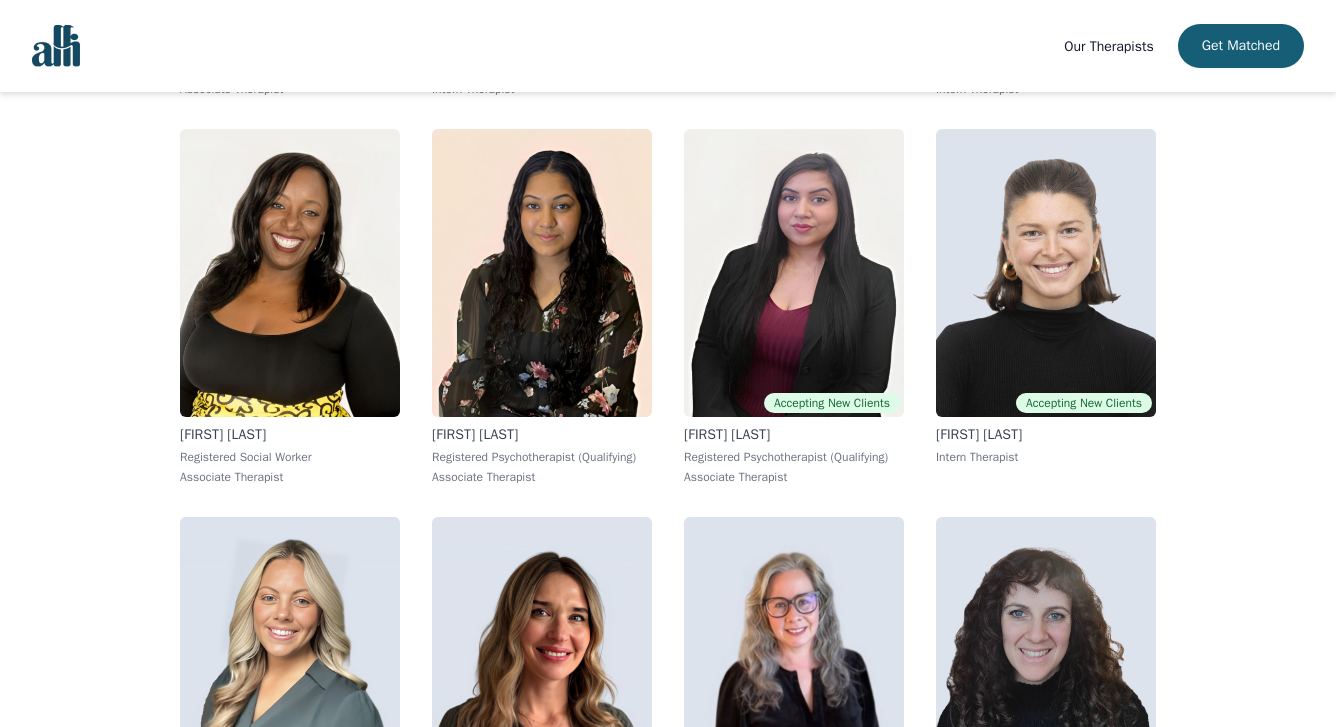 scroll, scrollTop: 3486, scrollLeft: 0, axis: vertical 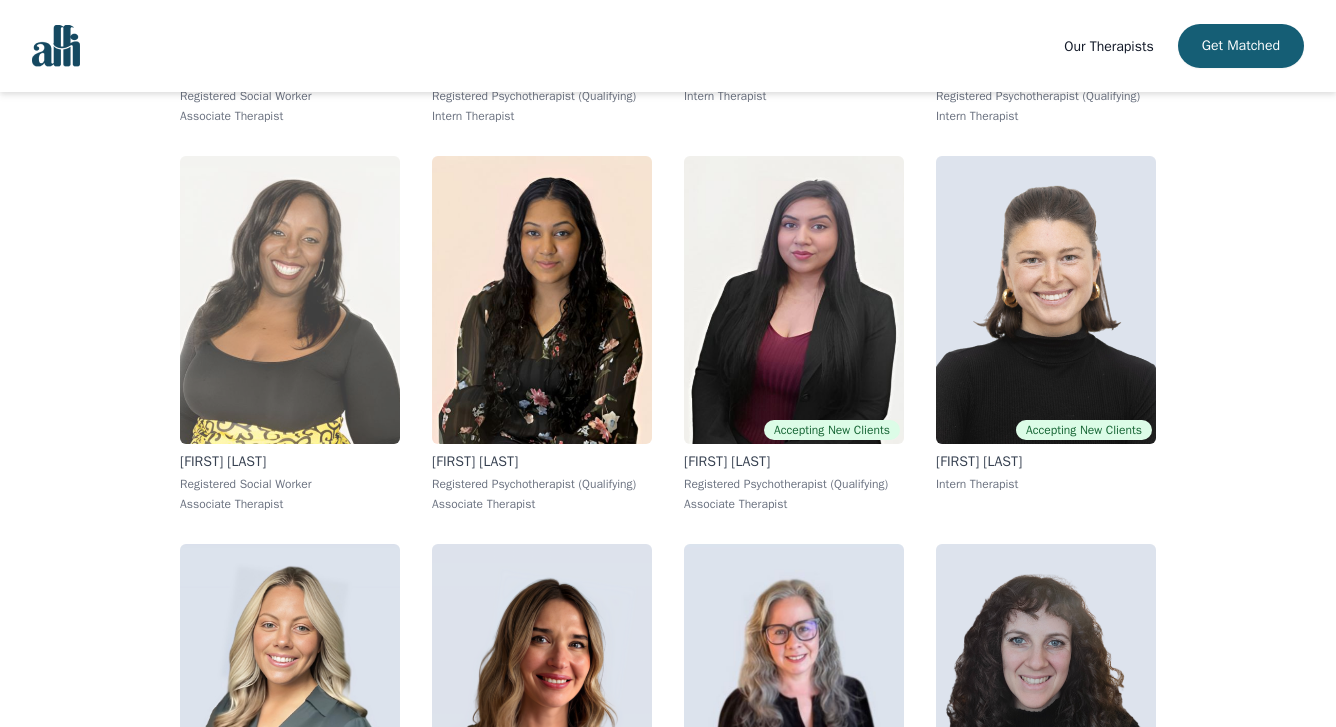 click at bounding box center (290, 300) 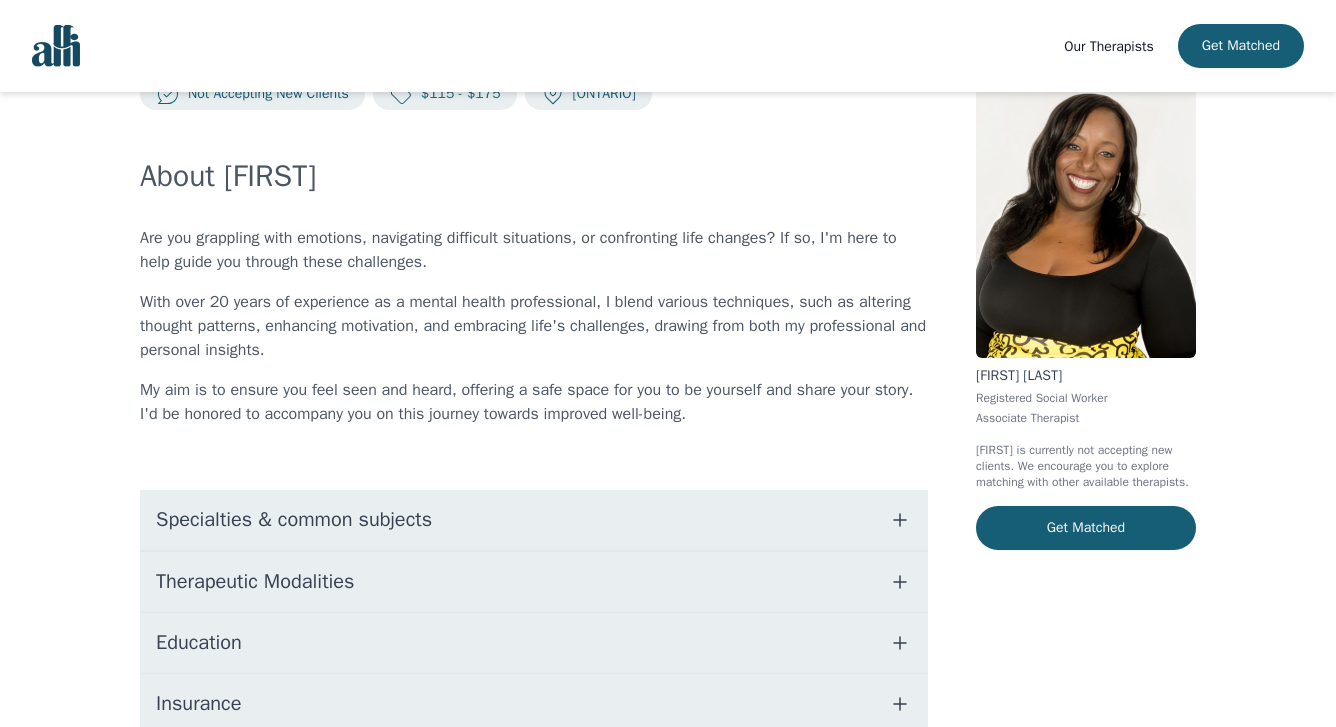scroll, scrollTop: 173, scrollLeft: 0, axis: vertical 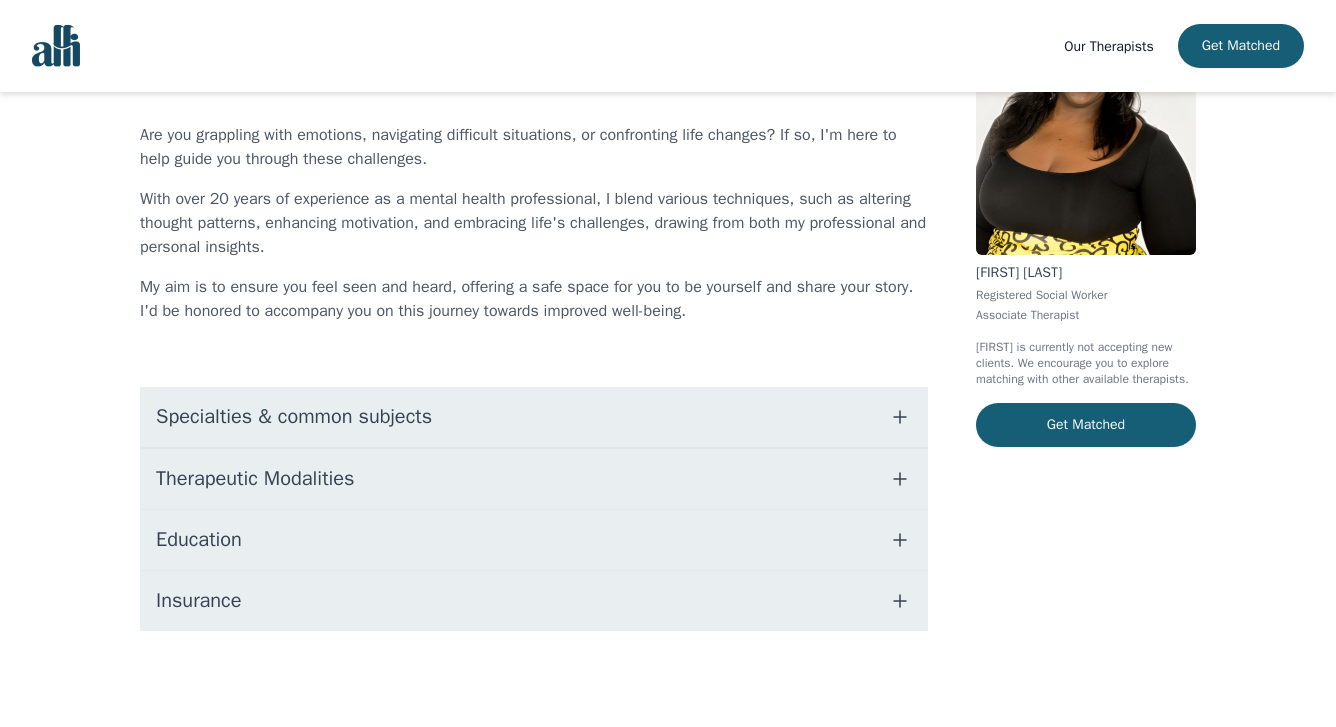click on "Therapeutic Modalities" at bounding box center [255, 479] 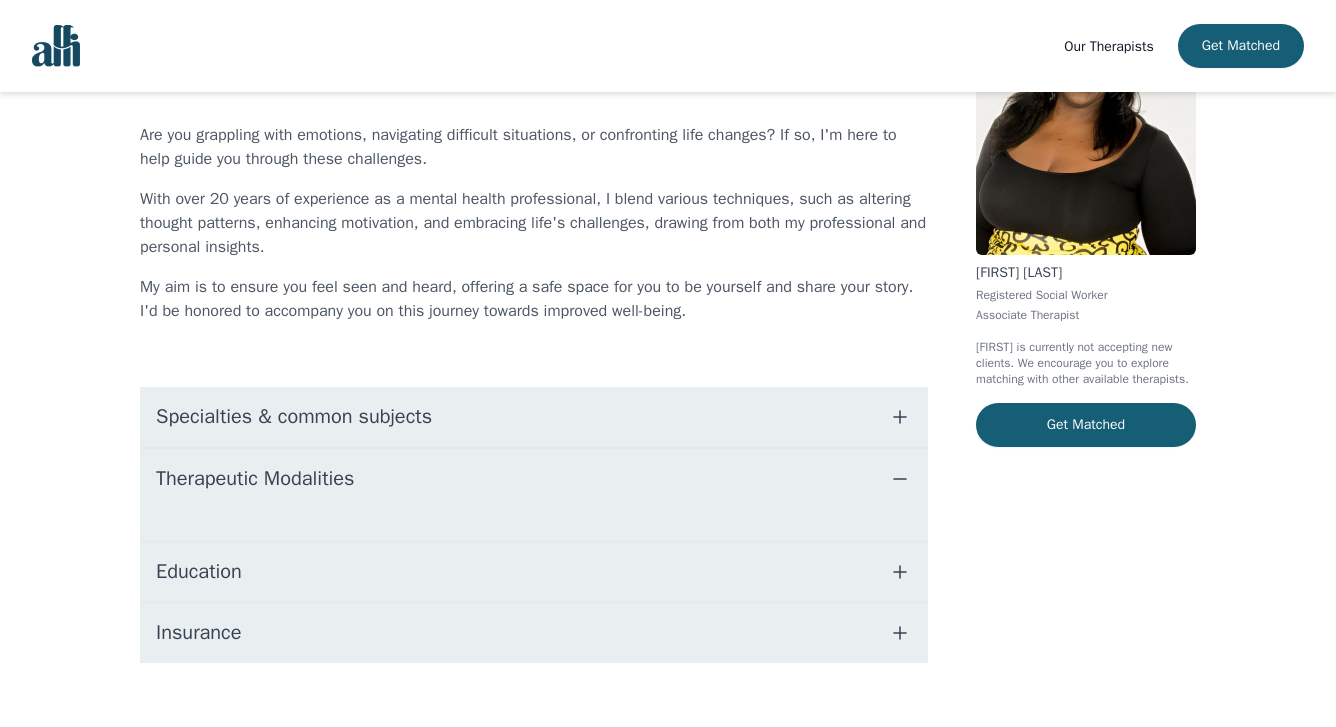 click on "Education" at bounding box center (534, 572) 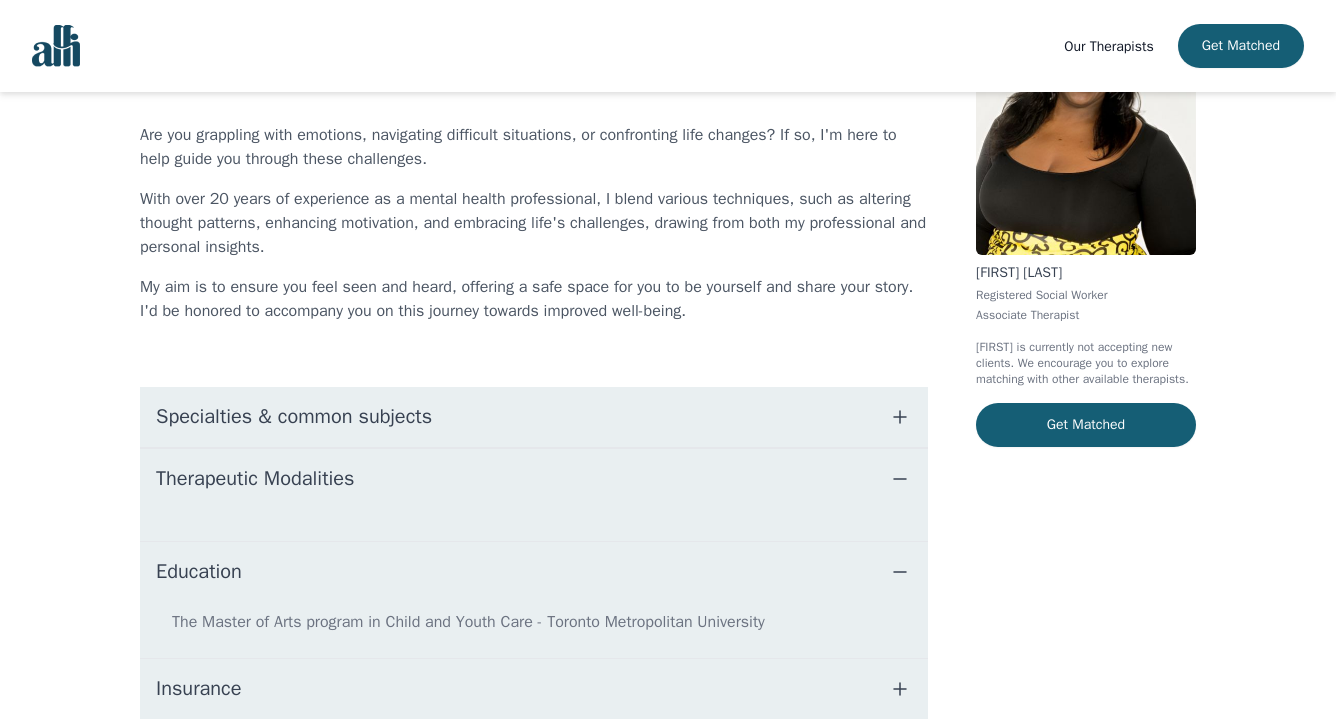 click on "Specialties & common subjects" at bounding box center (534, 417) 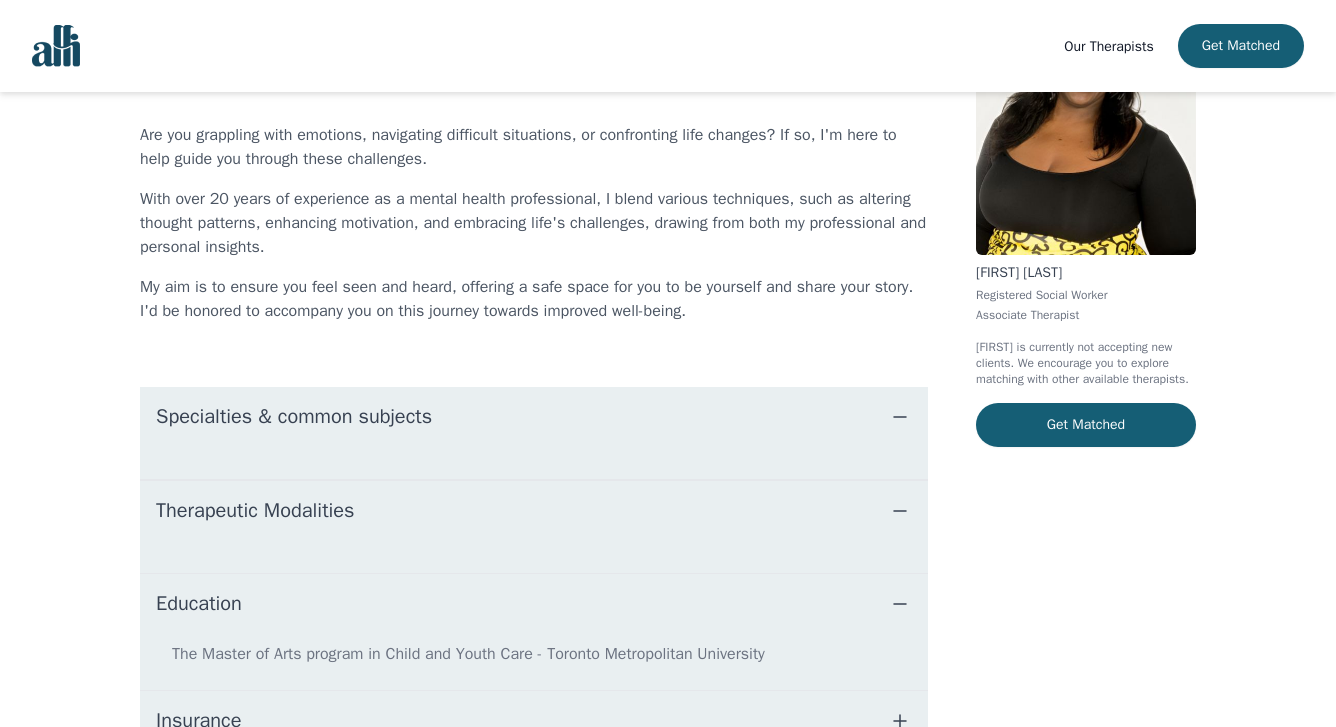 scroll, scrollTop: 263, scrollLeft: 0, axis: vertical 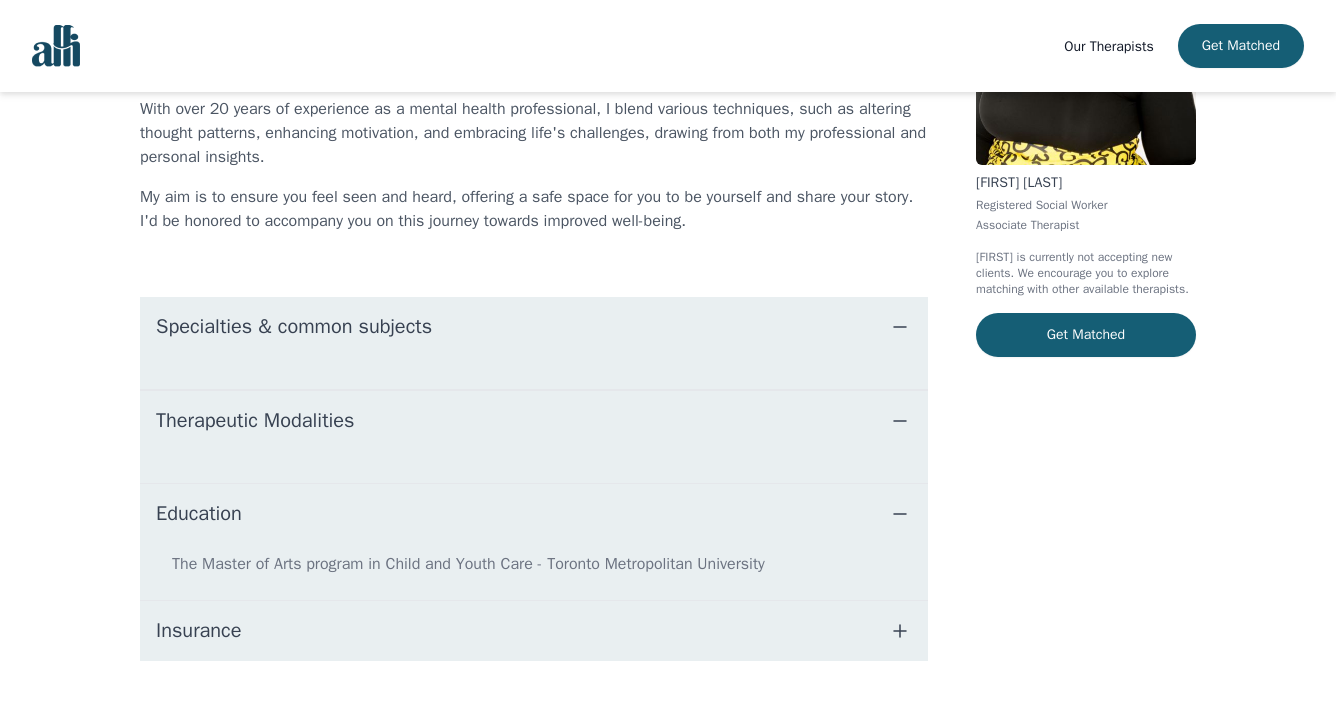 click at bounding box center [534, 467] 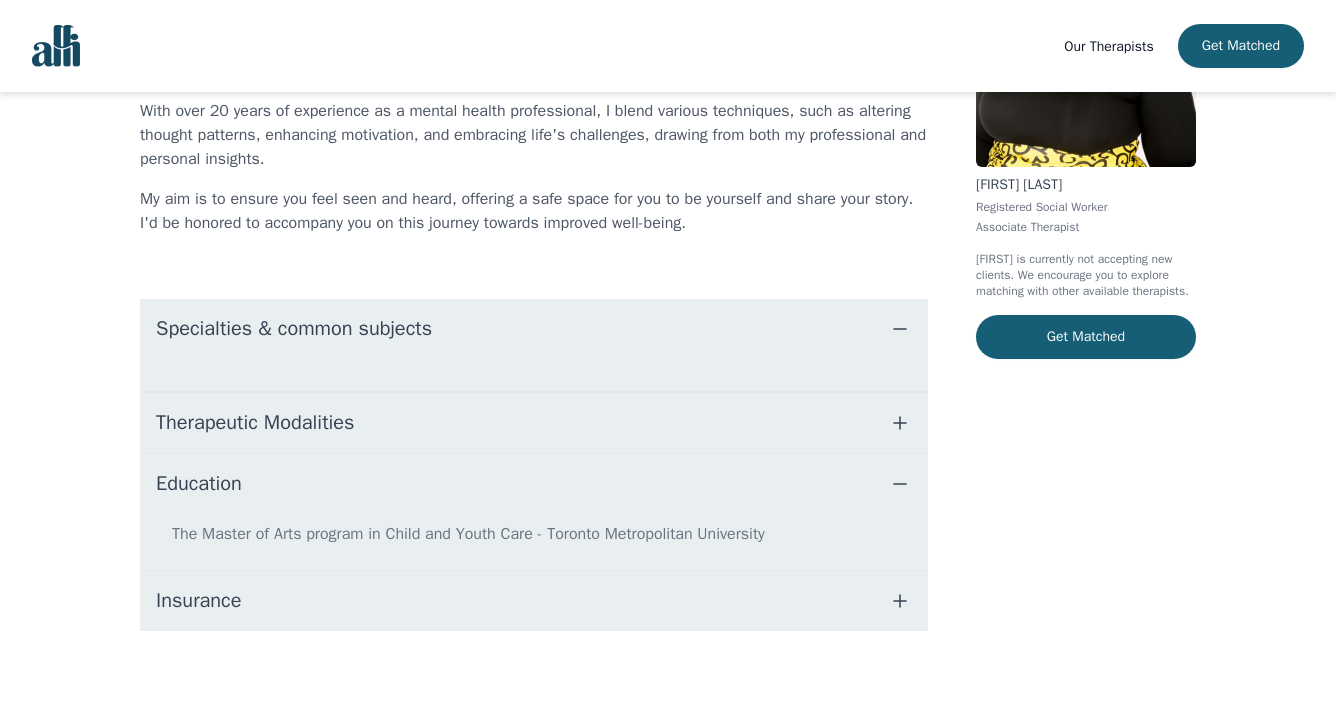 scroll, scrollTop: 261, scrollLeft: 0, axis: vertical 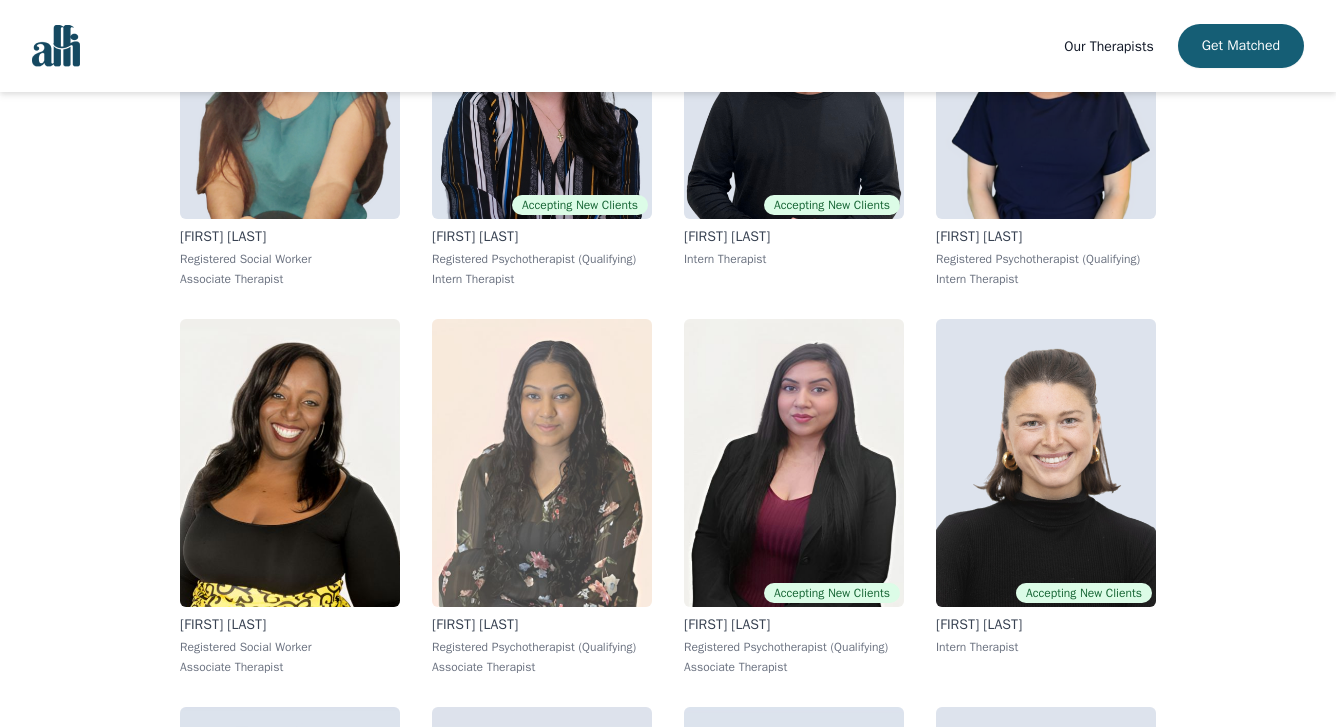 click at bounding box center (542, 463) 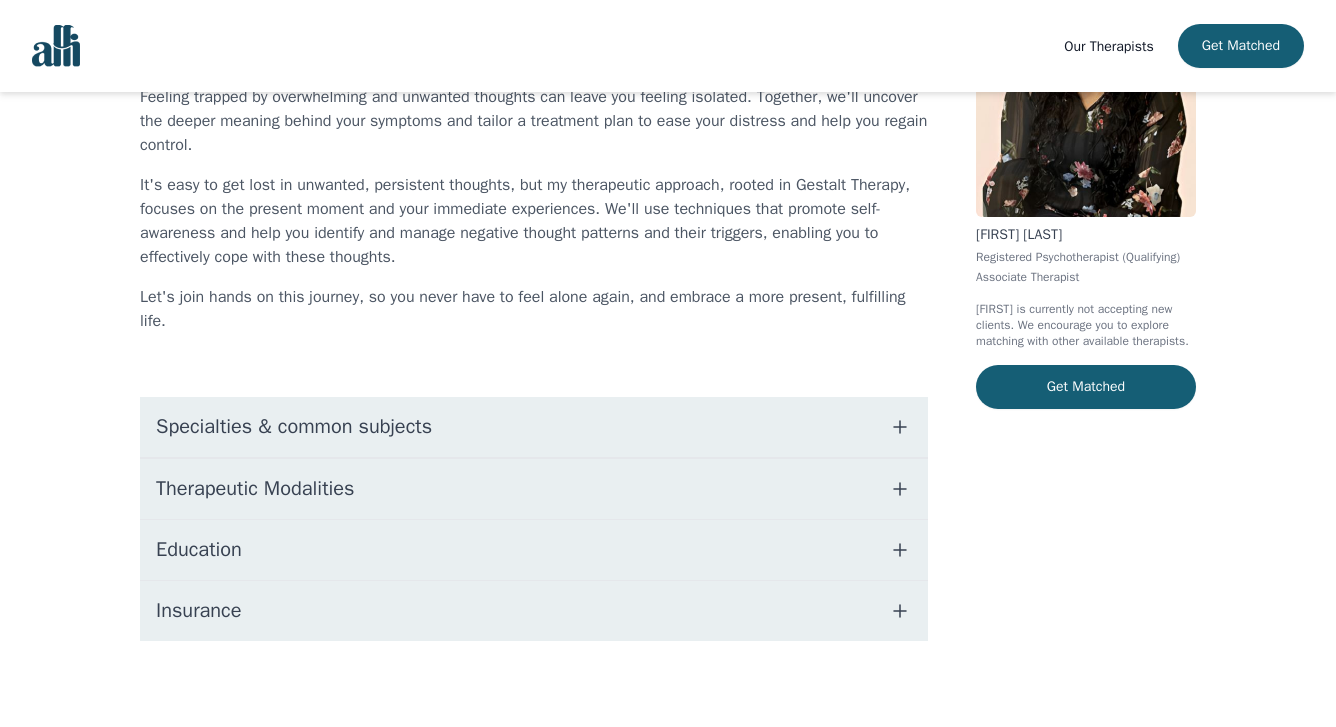 scroll, scrollTop: 221, scrollLeft: 0, axis: vertical 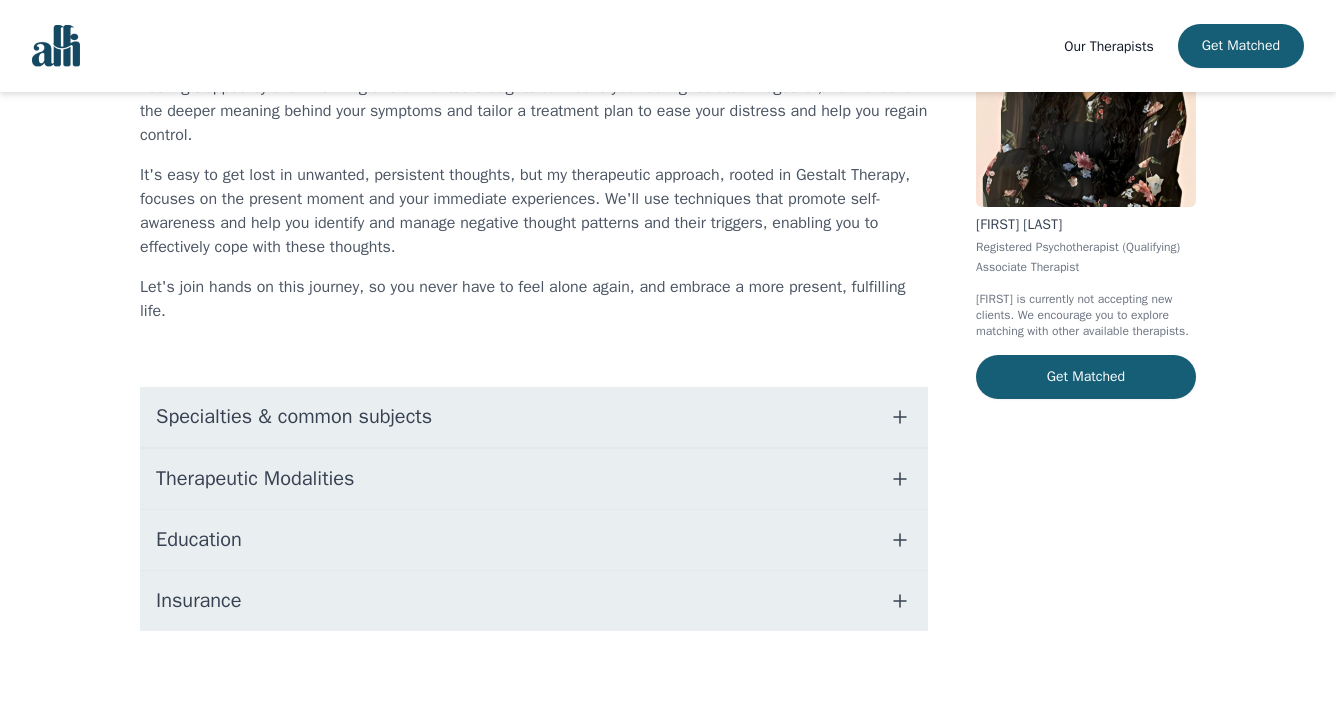 click on "Specialties & common subjects" at bounding box center (534, 417) 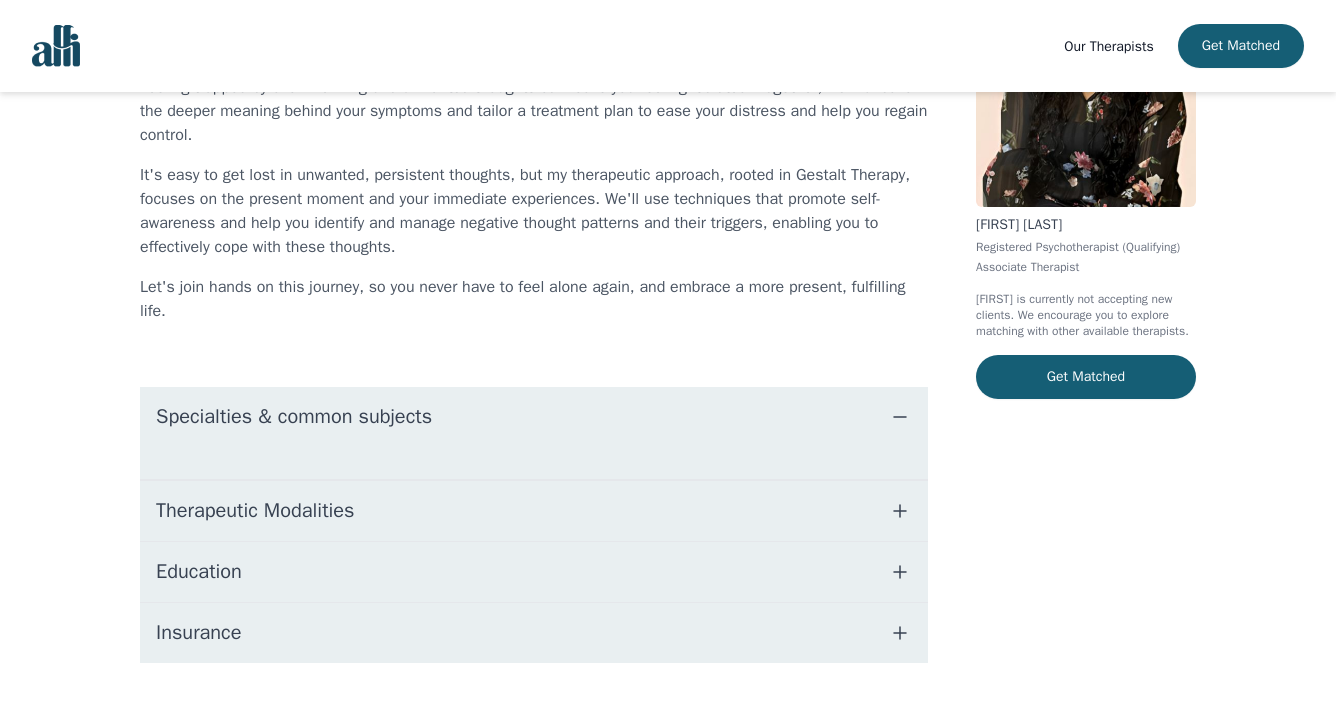 click on "Therapeutic Modalities" at bounding box center [534, 511] 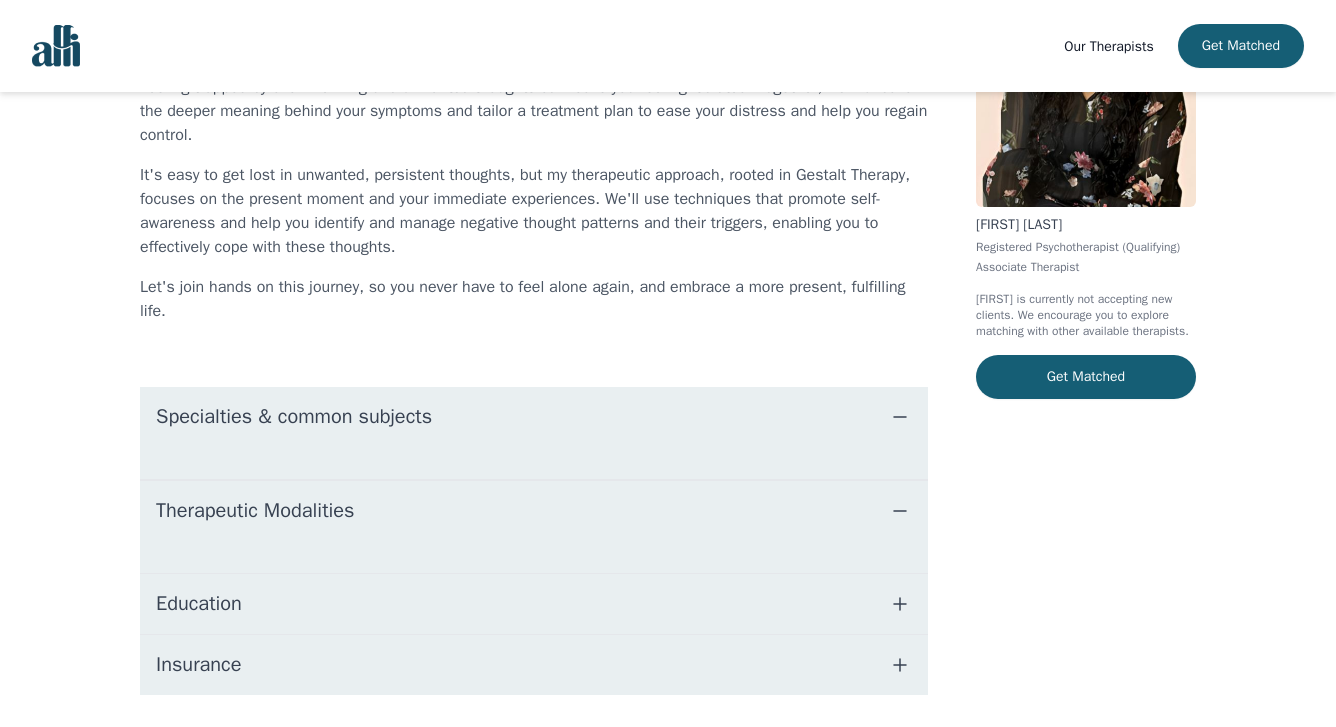 click on "Education" at bounding box center [534, 604] 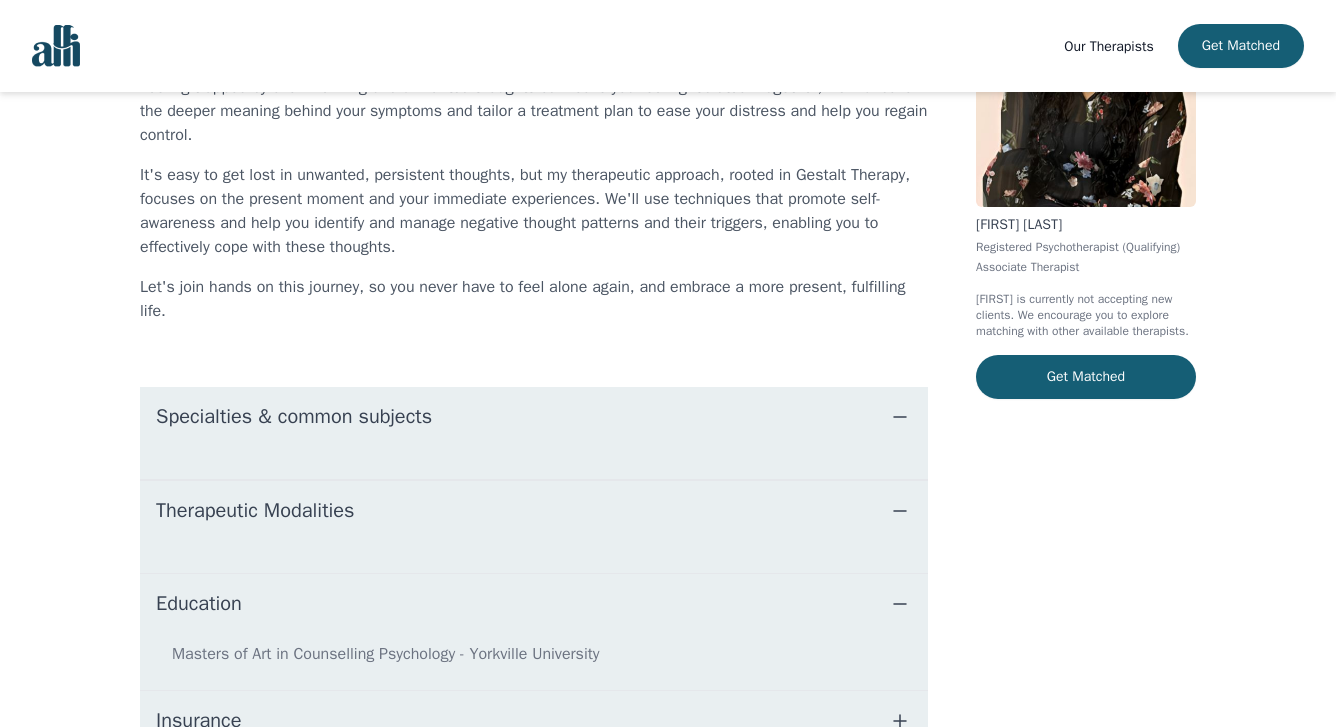 scroll, scrollTop: 341, scrollLeft: 0, axis: vertical 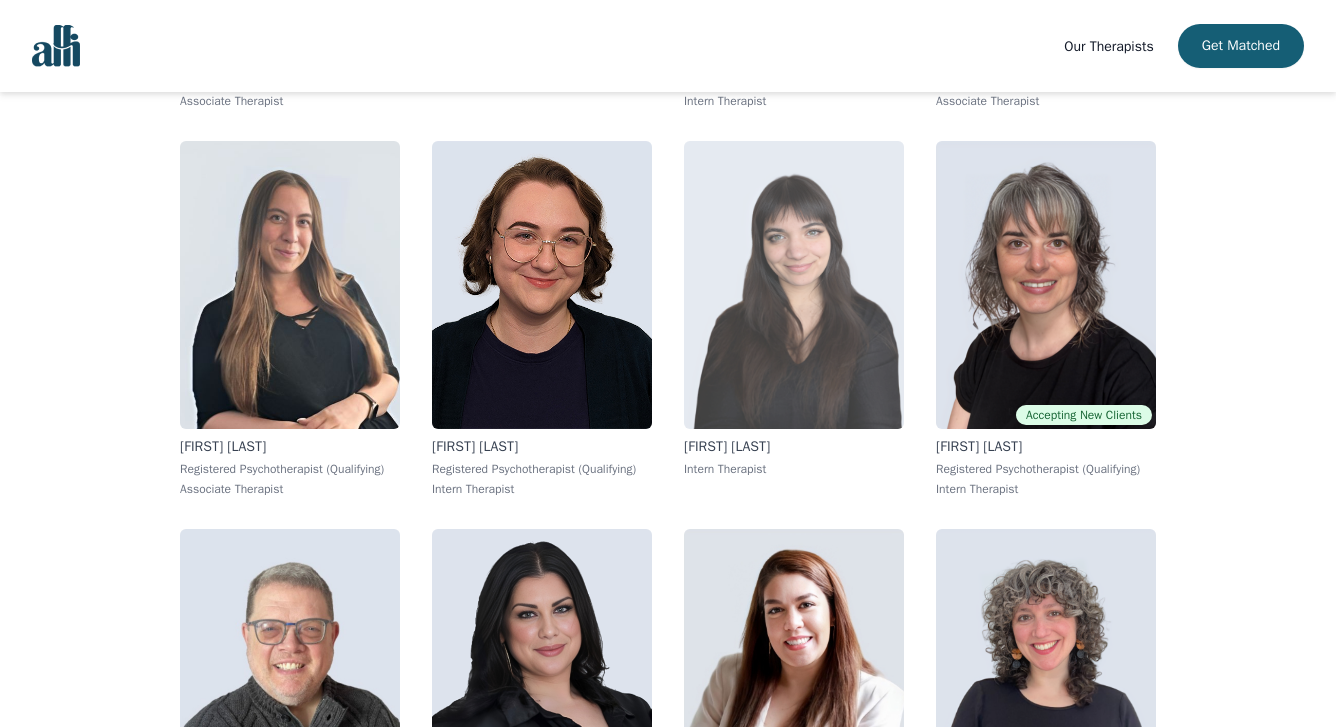 click at bounding box center (794, 285) 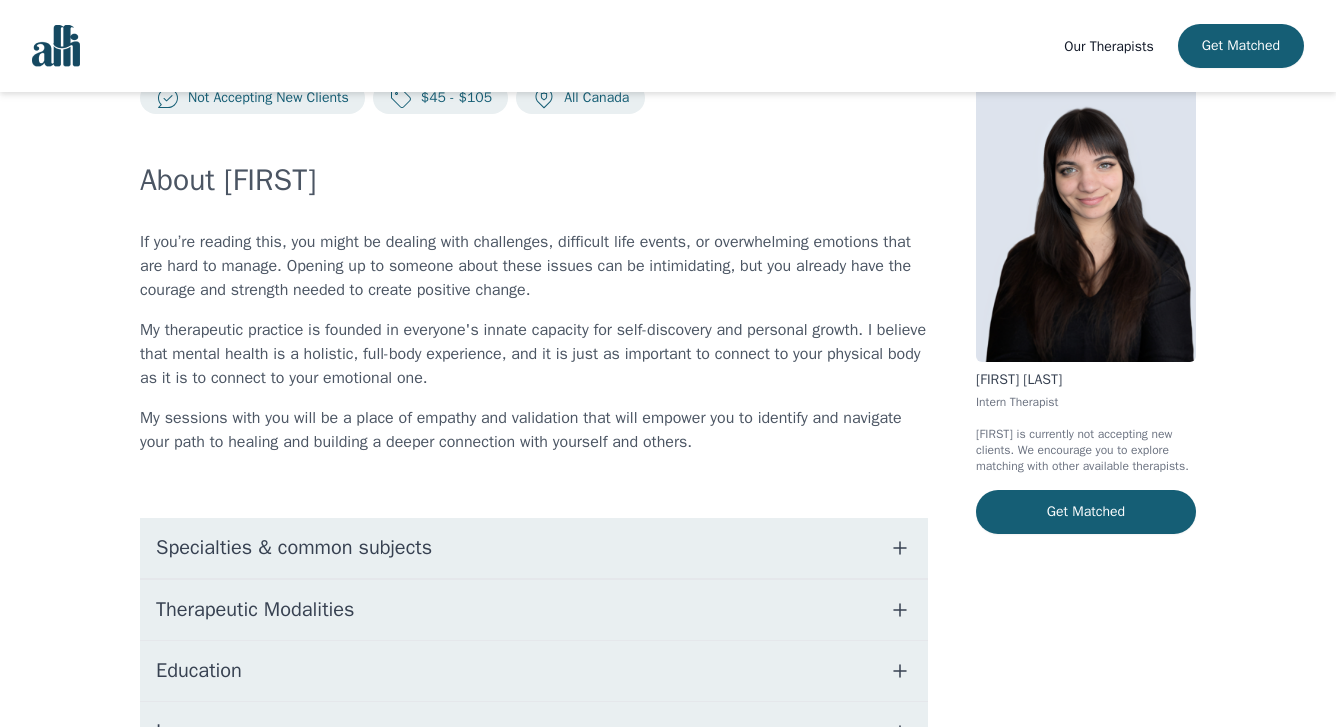 scroll, scrollTop: 161, scrollLeft: 0, axis: vertical 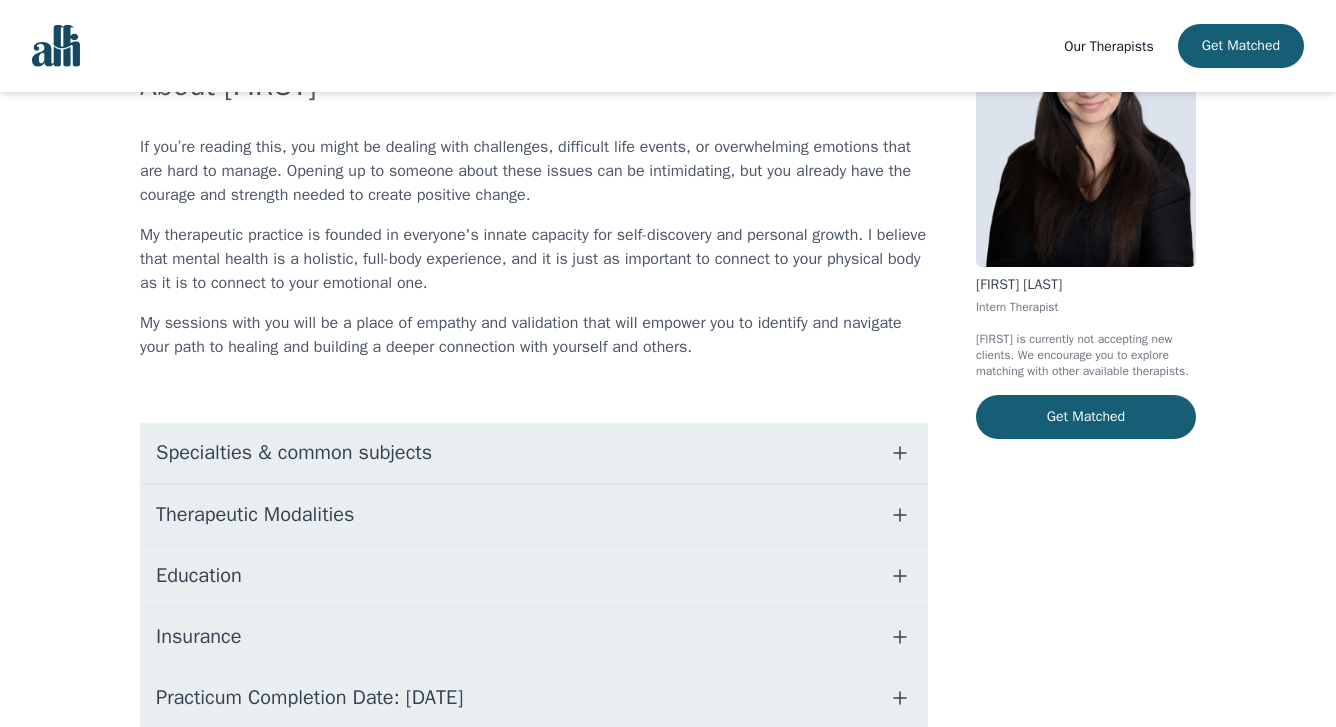 click on "Therapeutic Modalities" at bounding box center [534, 515] 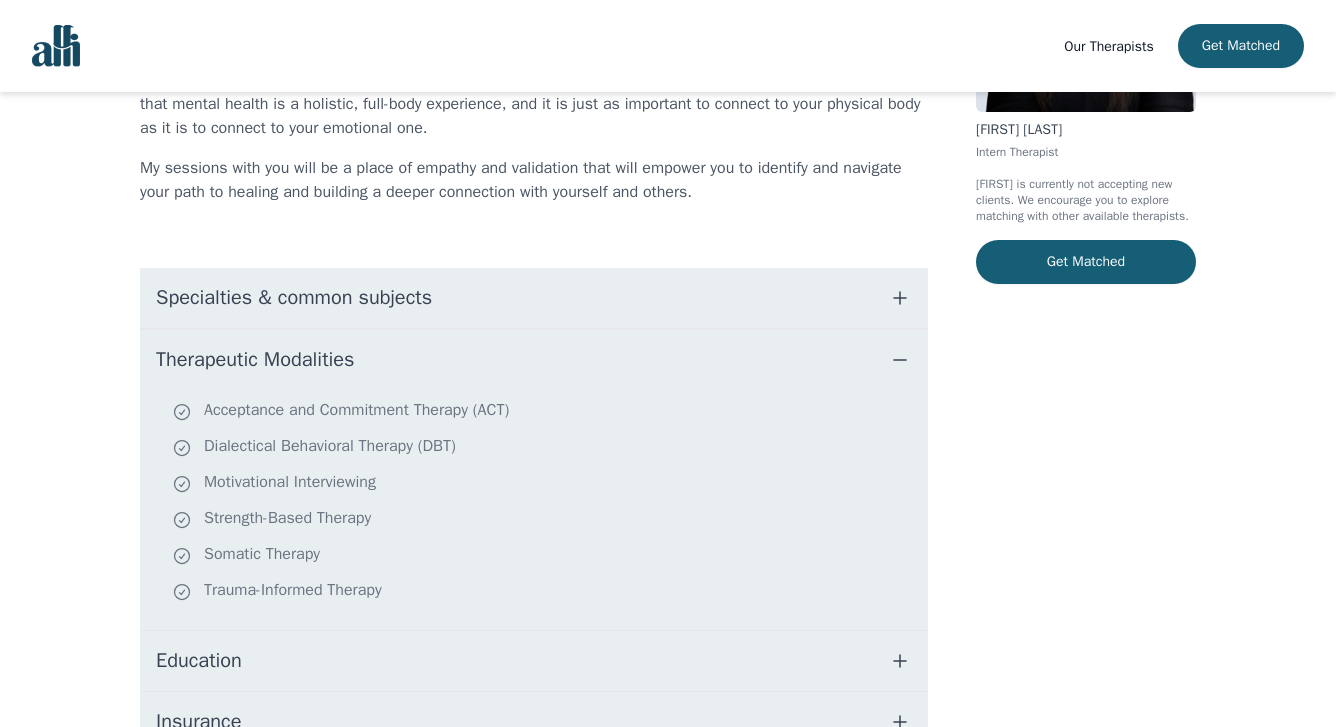 scroll, scrollTop: 404, scrollLeft: 0, axis: vertical 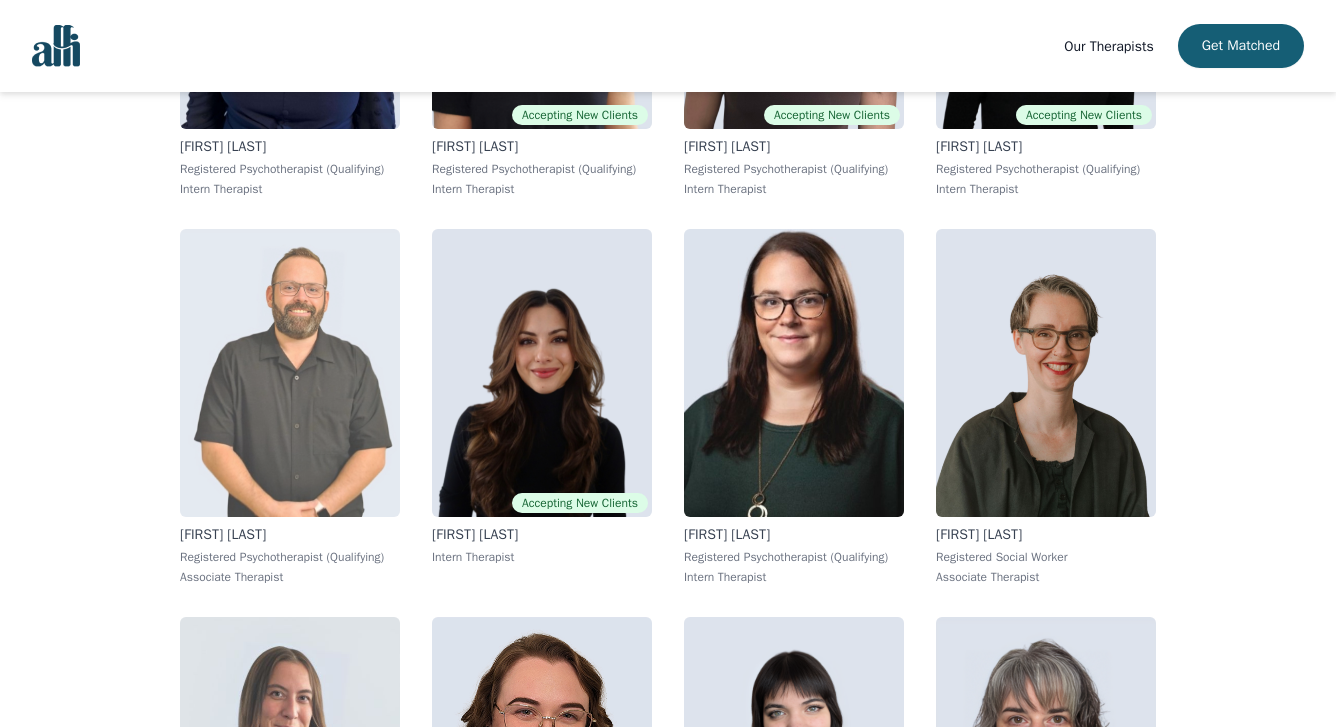 click at bounding box center [290, 373] 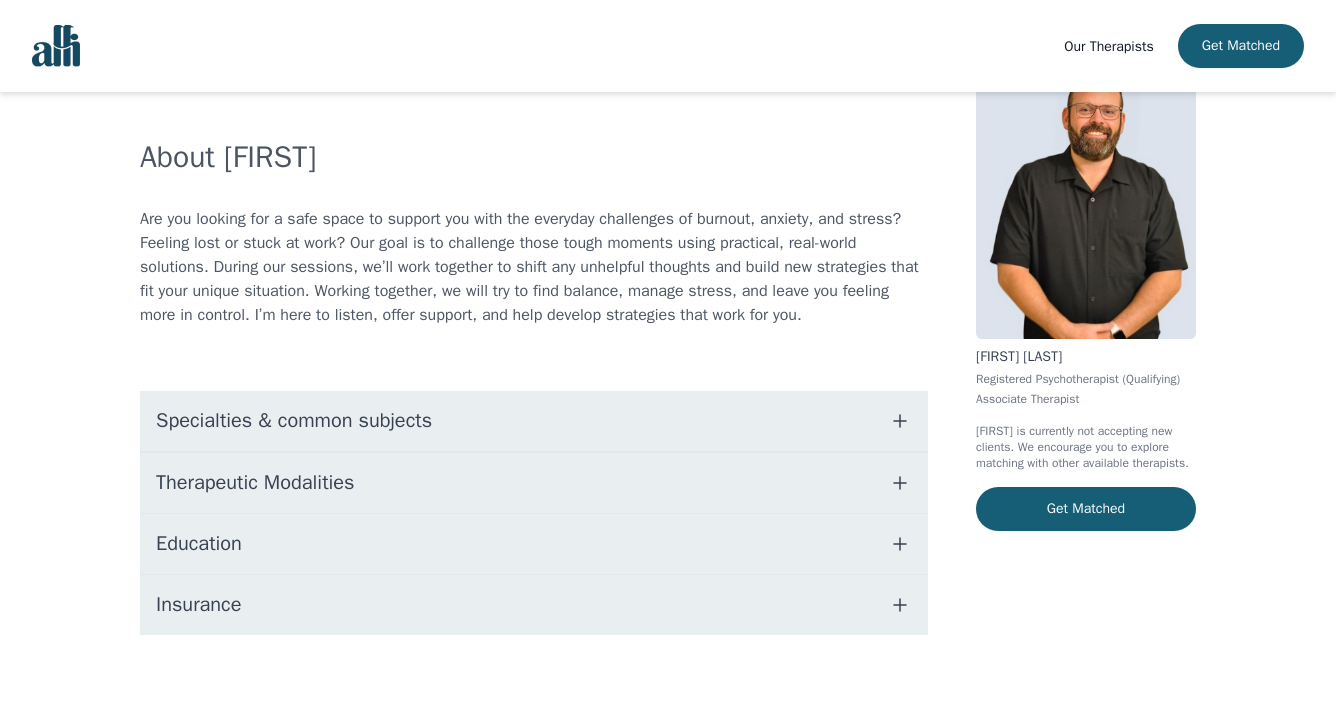 scroll, scrollTop: 93, scrollLeft: 0, axis: vertical 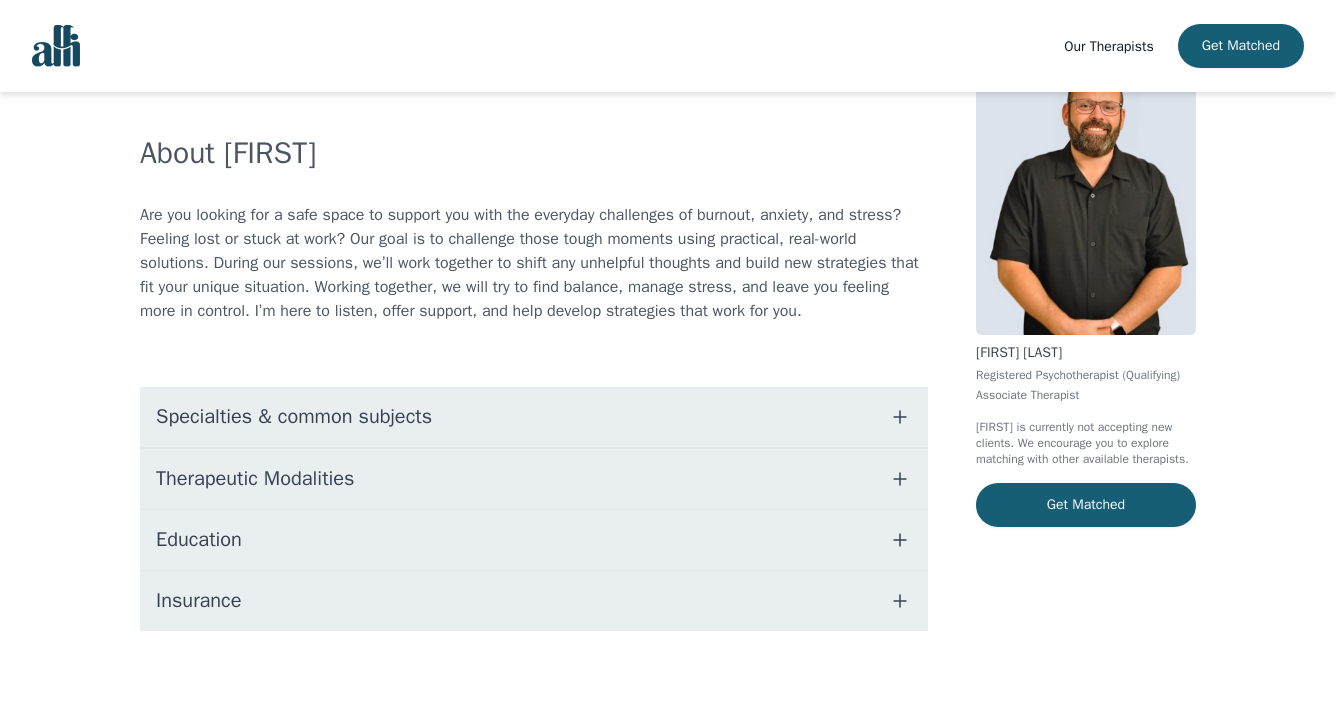 click on "Therapeutic Modalities" at bounding box center (255, 479) 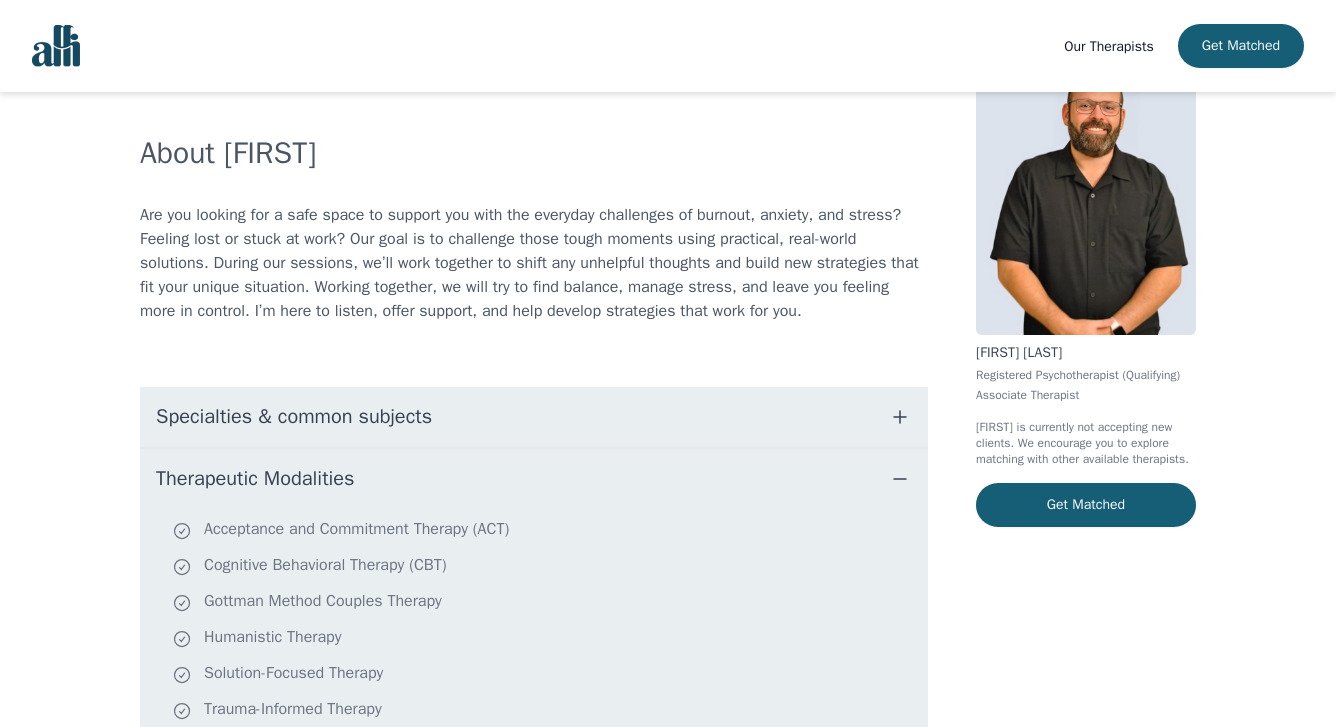 scroll, scrollTop: 253, scrollLeft: 0, axis: vertical 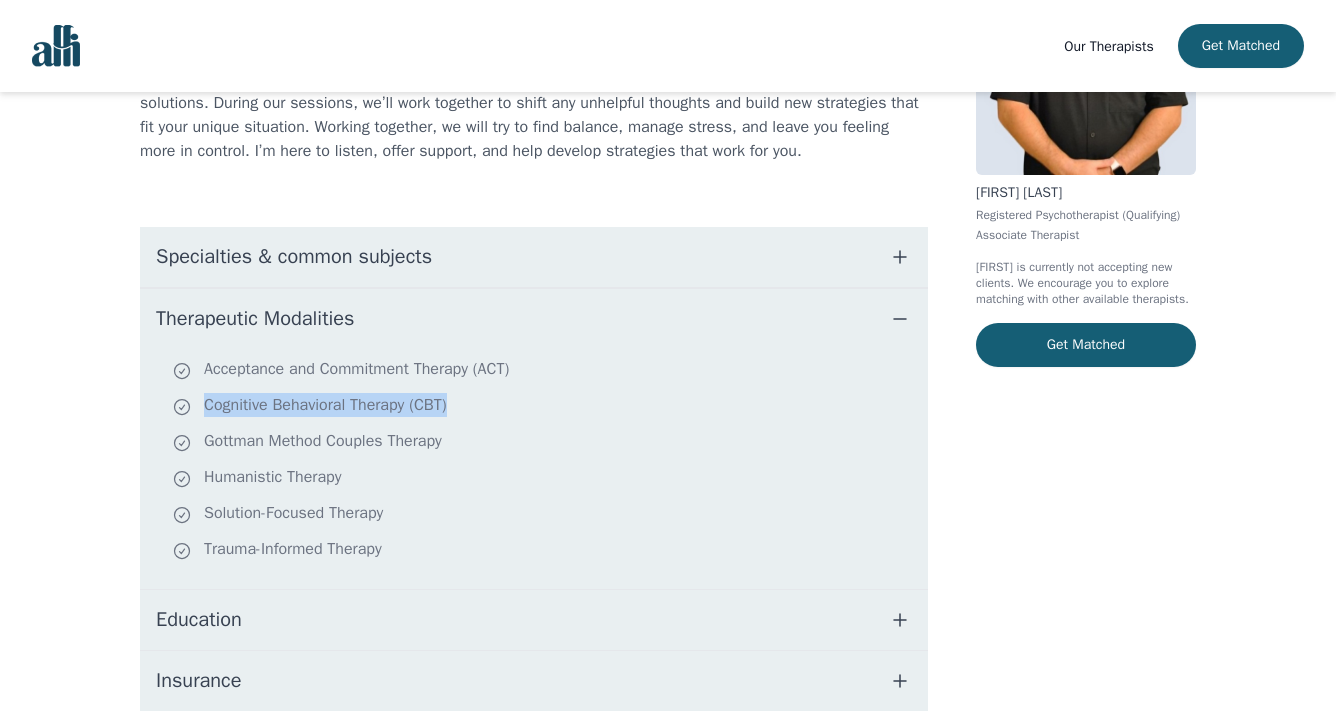 click on "Cognitive Behavioral Therapy (CBT)" at bounding box center (546, 407) 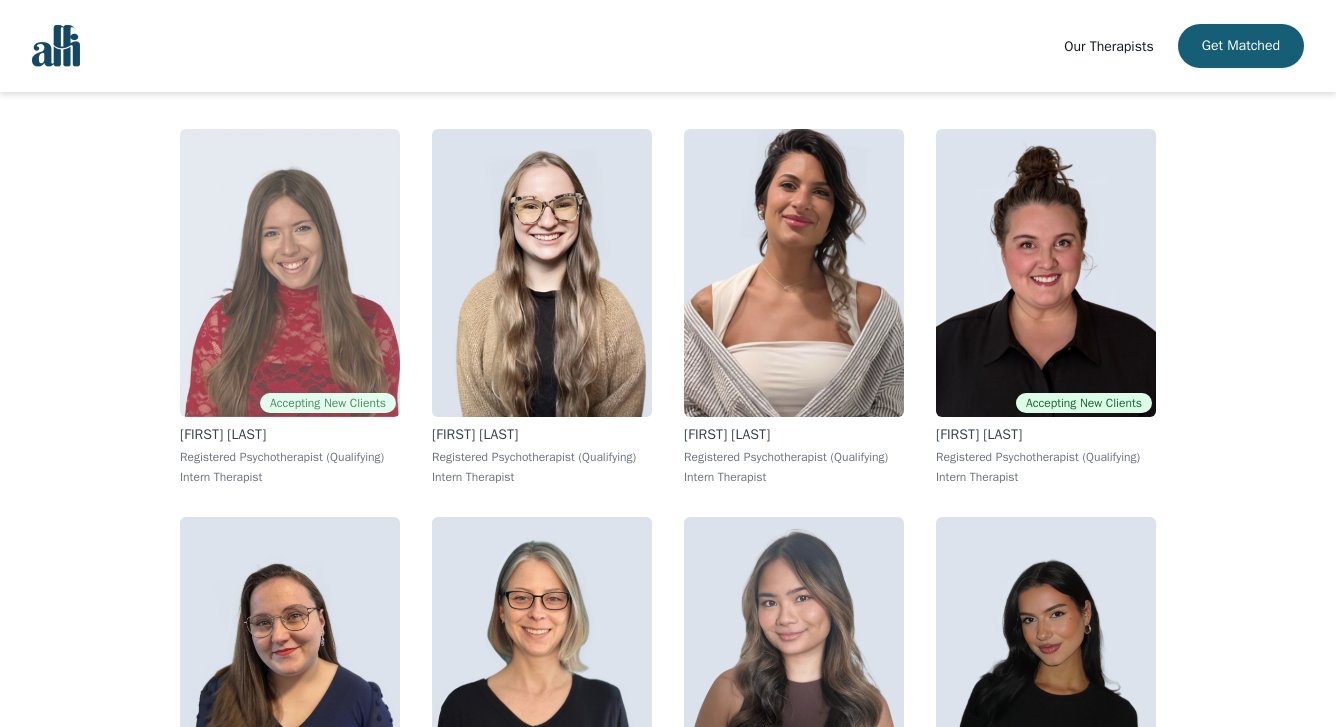 click at bounding box center [290, 273] 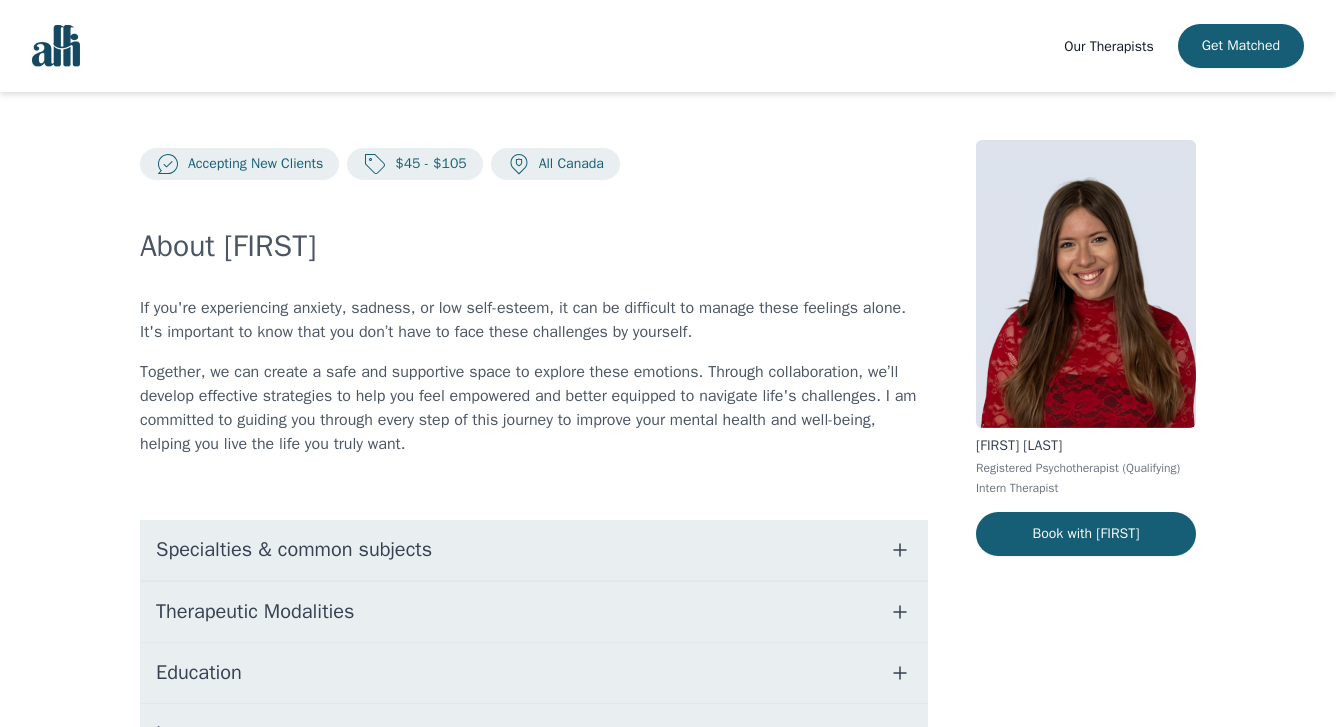 scroll, scrollTop: 196, scrollLeft: 0, axis: vertical 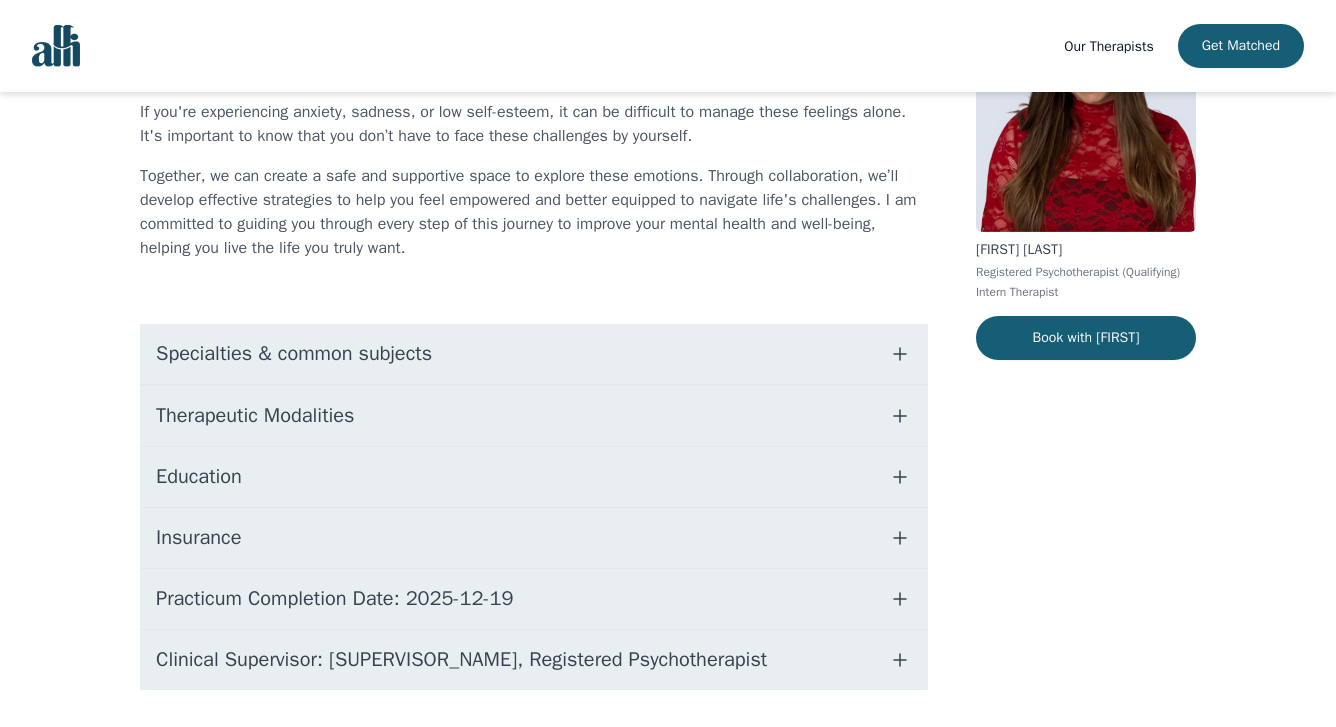 click on "Therapeutic Modalities" at bounding box center (534, 416) 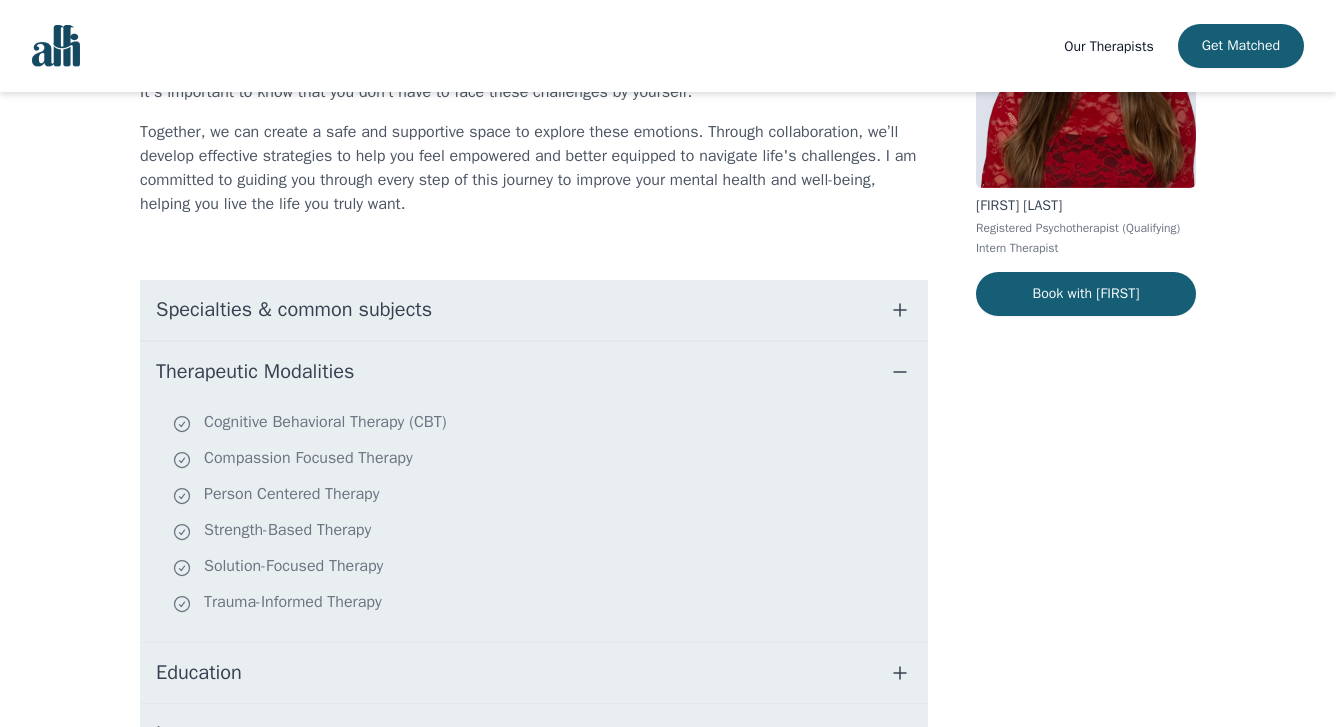 scroll, scrollTop: 299, scrollLeft: 0, axis: vertical 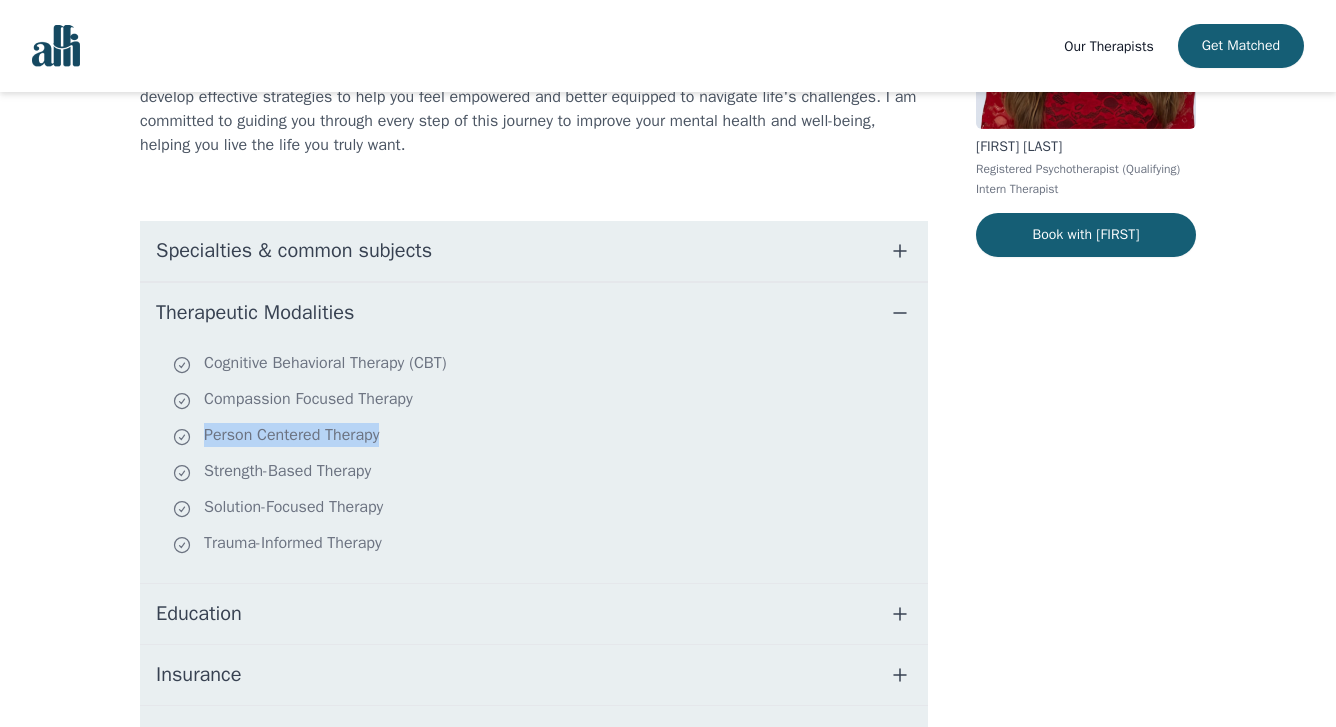 drag, startPoint x: 406, startPoint y: 439, endPoint x: 393, endPoint y: 442, distance: 13.341664 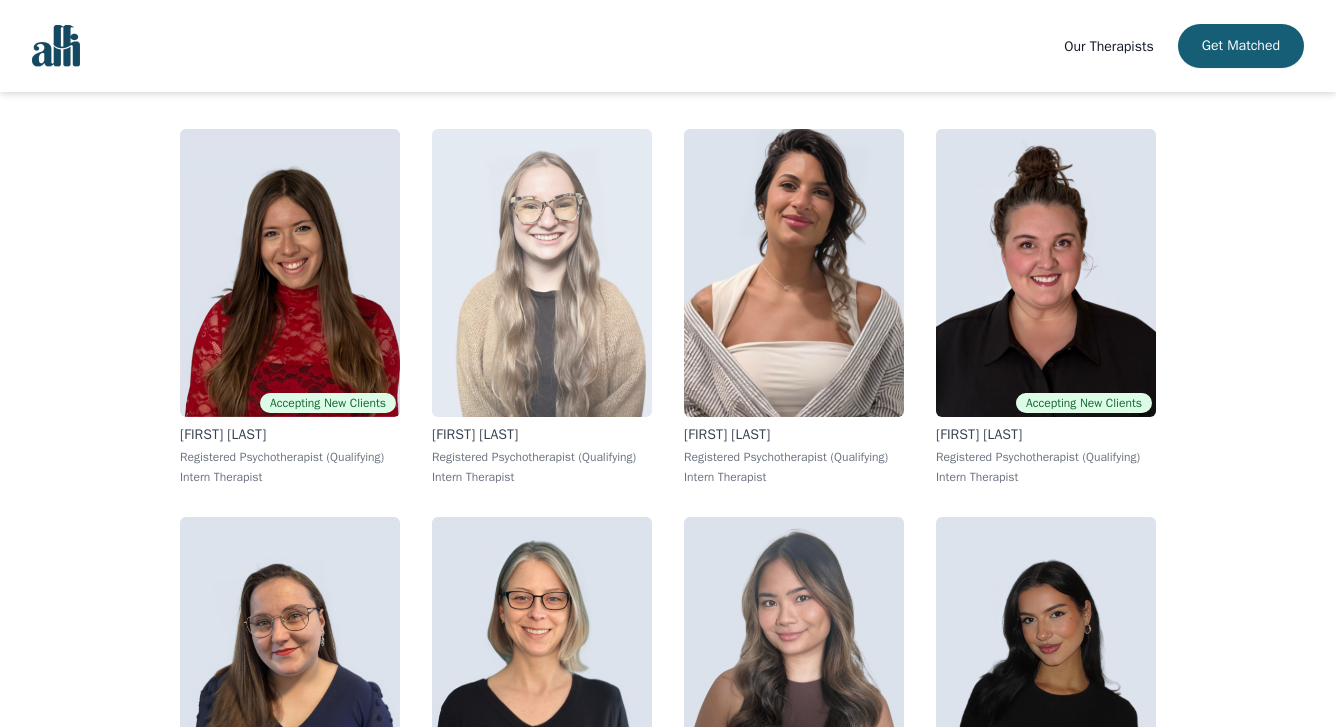 click at bounding box center [542, 273] 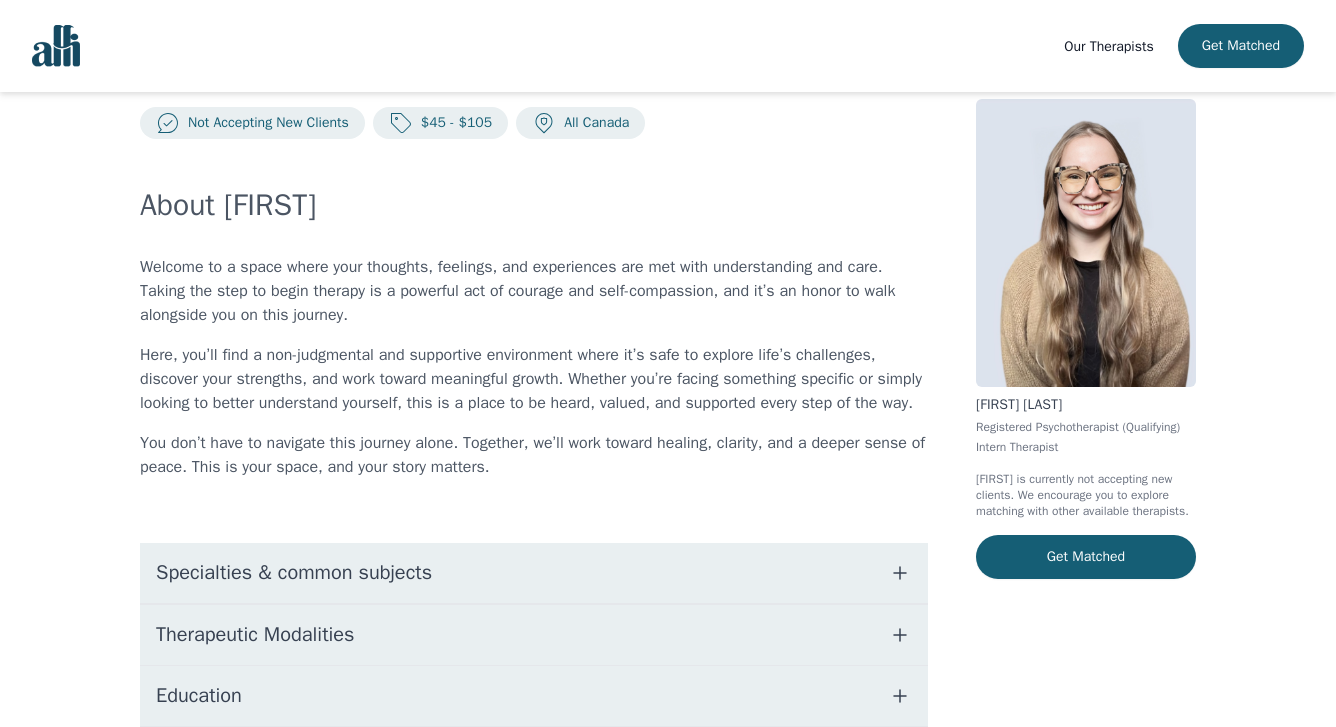 scroll, scrollTop: 71, scrollLeft: 0, axis: vertical 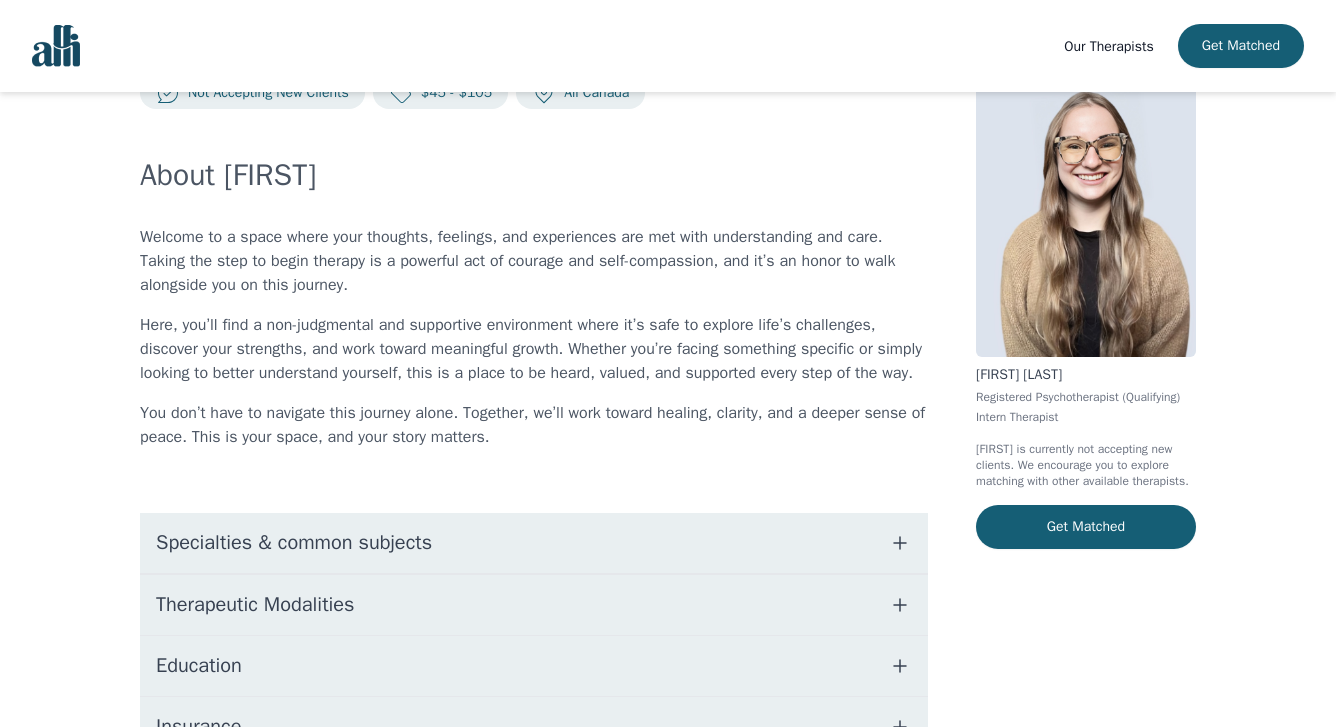 click on "Therapeutic Modalities" at bounding box center [534, 605] 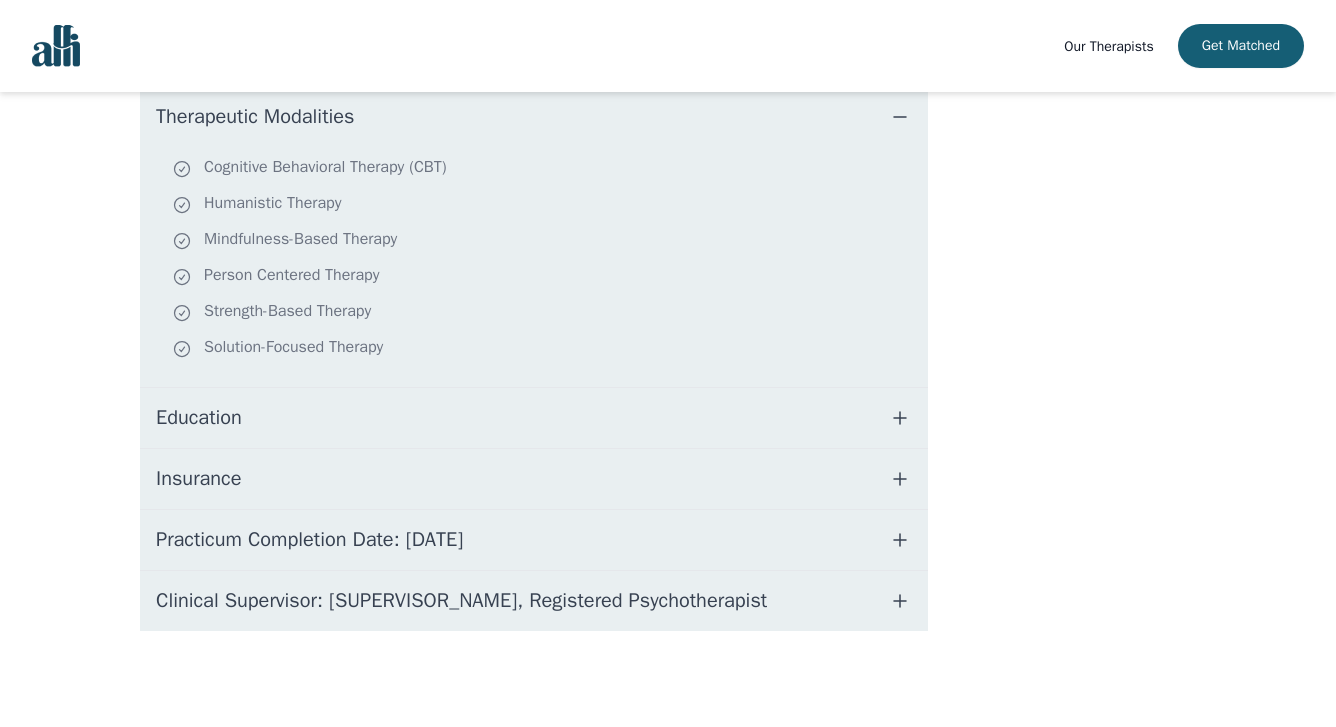 scroll, scrollTop: 583, scrollLeft: 0, axis: vertical 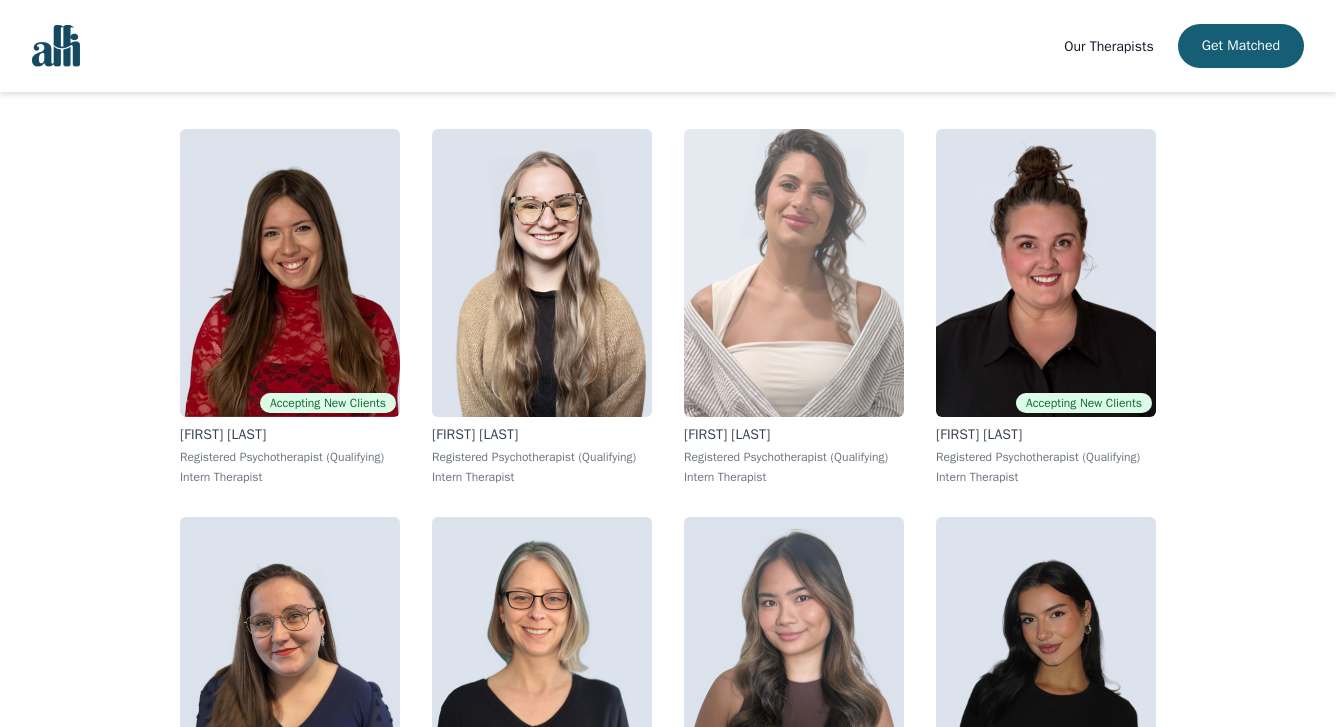 click at bounding box center [794, 273] 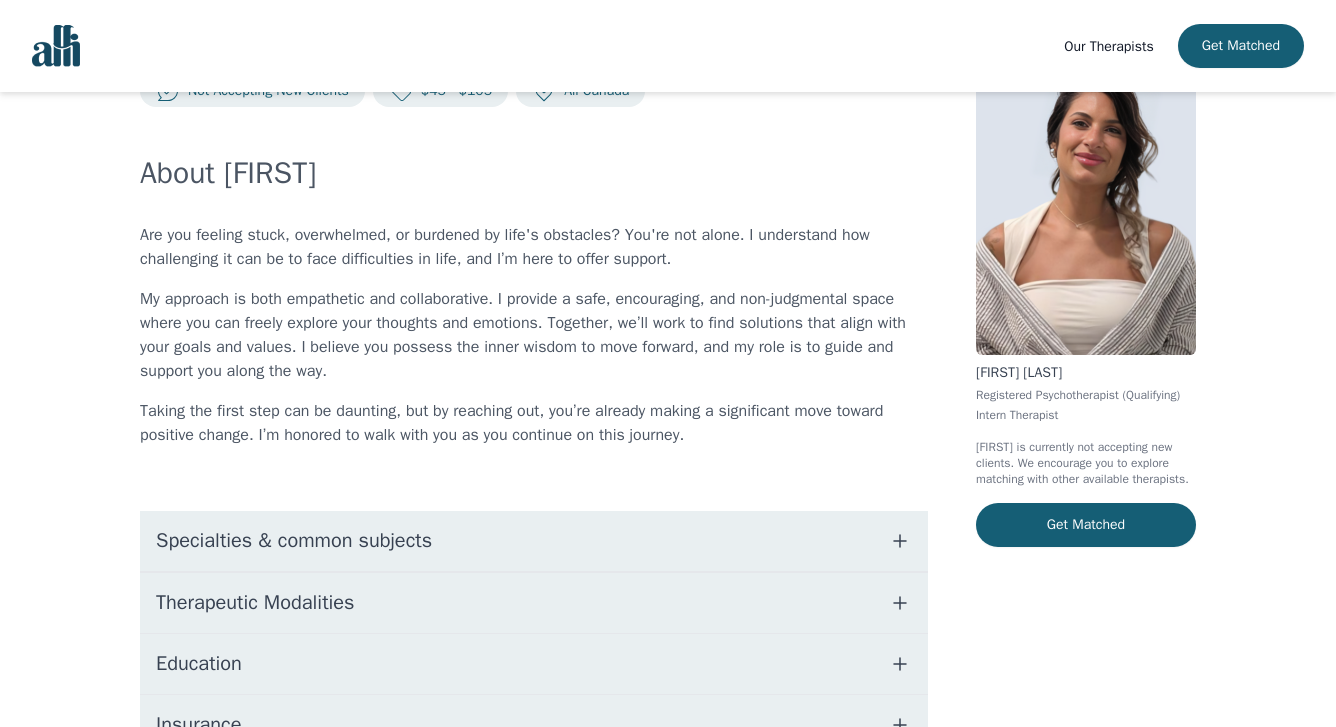 scroll, scrollTop: 193, scrollLeft: 0, axis: vertical 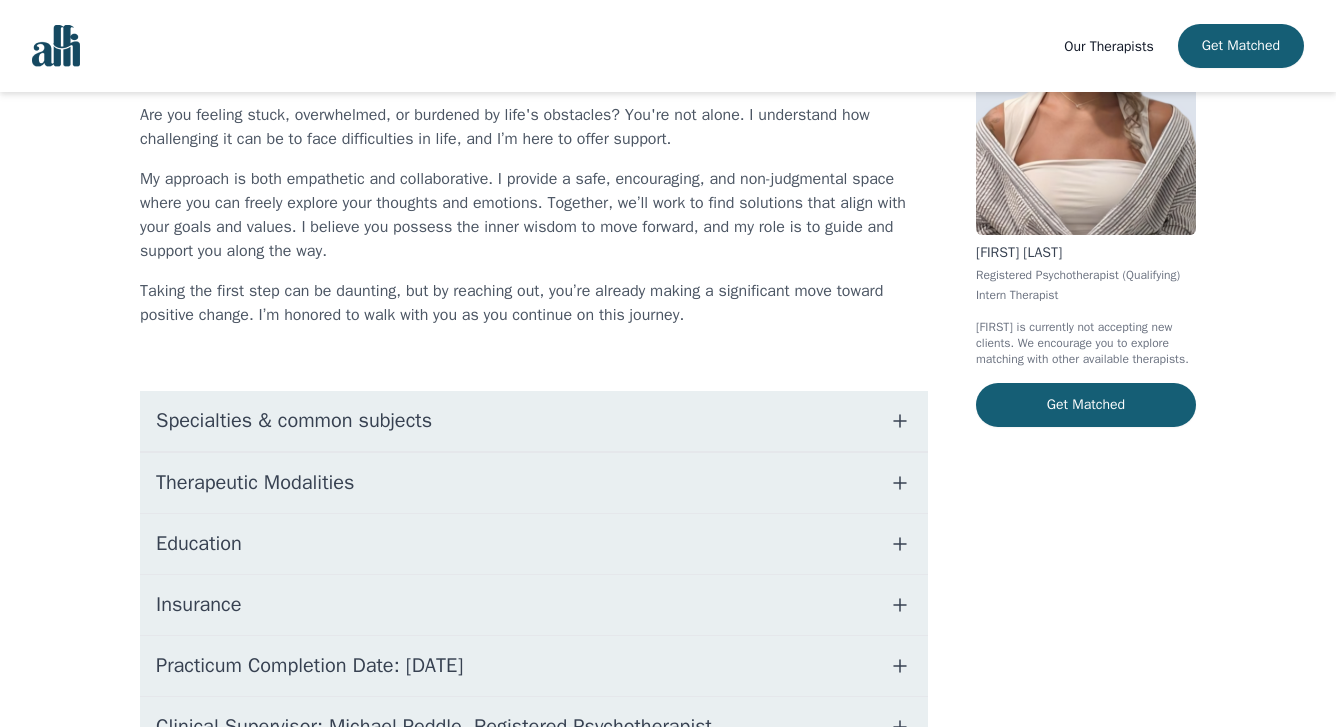click on "Therapeutic Modalities" at bounding box center [534, 483] 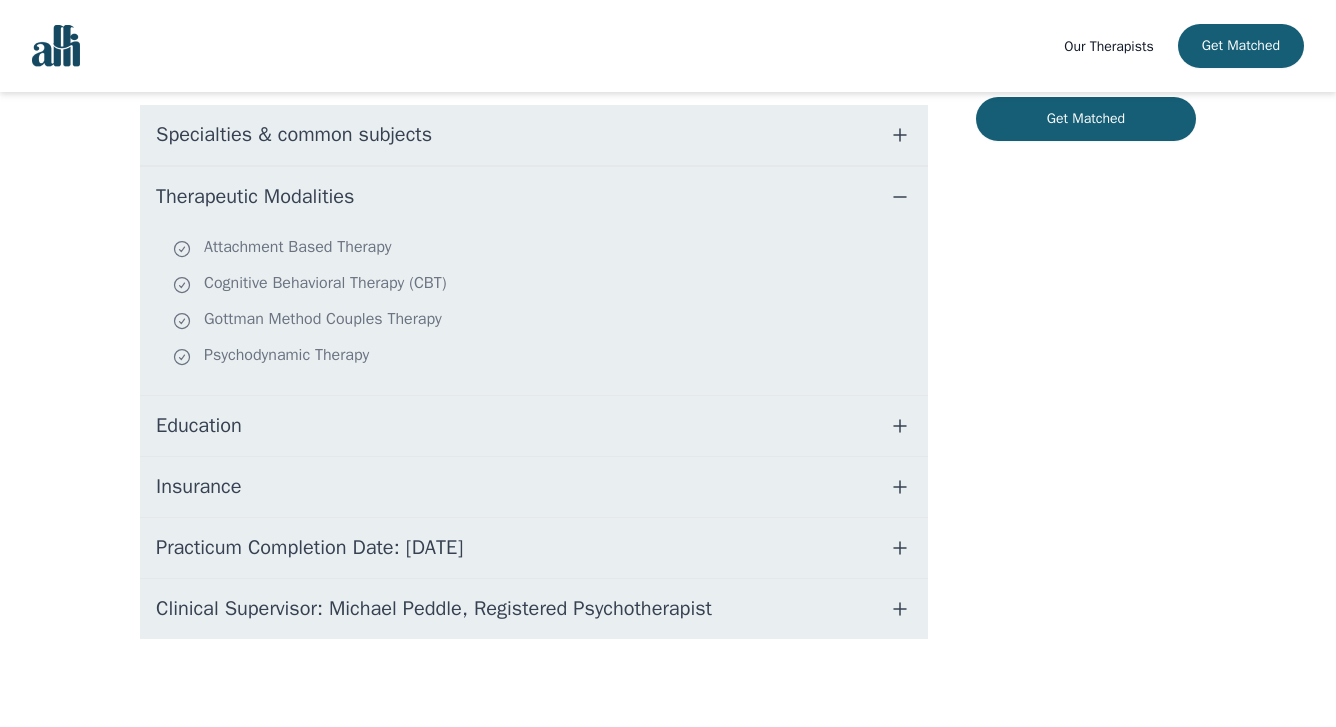 scroll, scrollTop: 487, scrollLeft: 0, axis: vertical 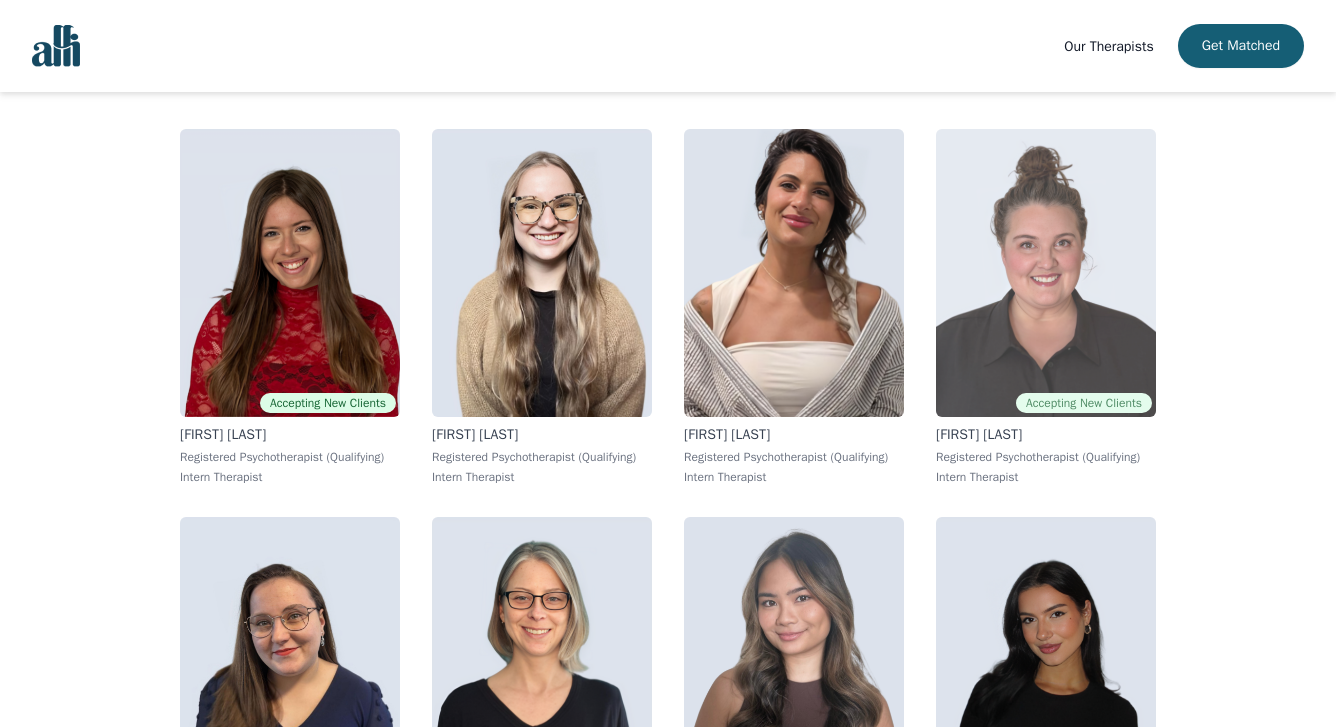 click at bounding box center (1046, 273) 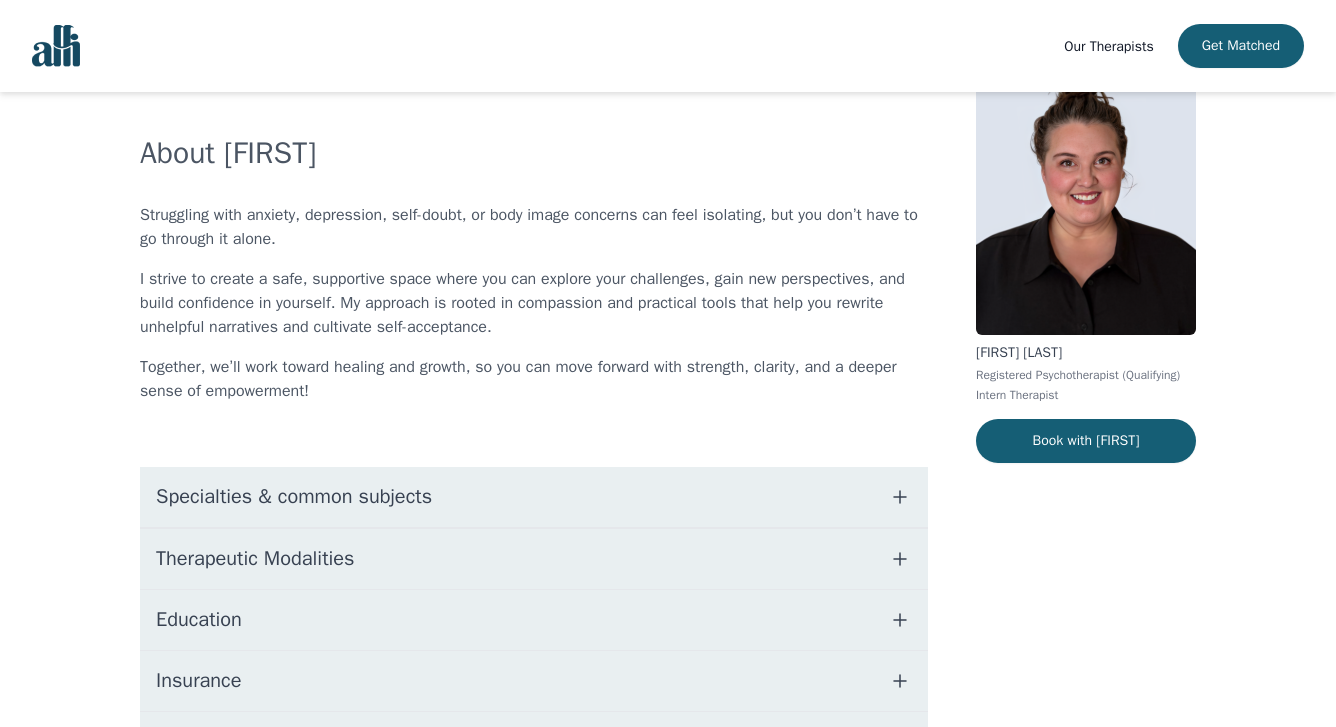 scroll, scrollTop: 295, scrollLeft: 0, axis: vertical 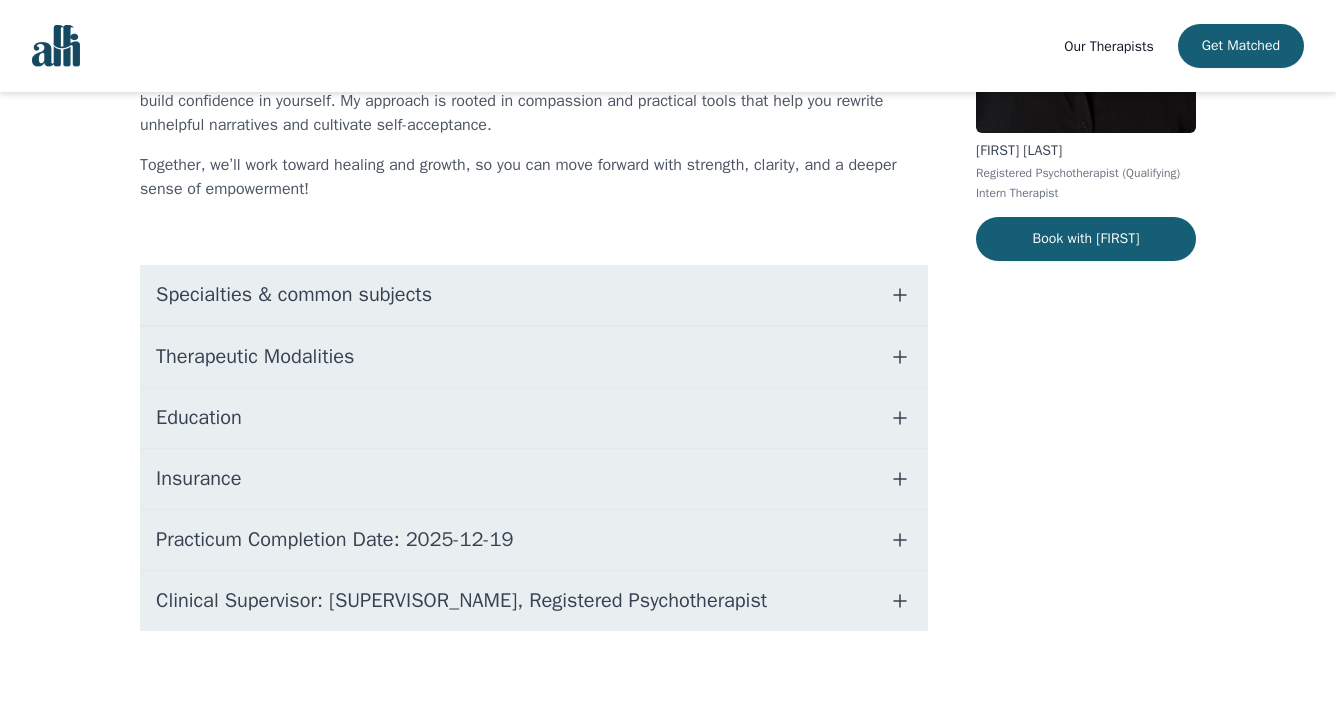 click on "Therapeutic Modalities" at bounding box center [534, 357] 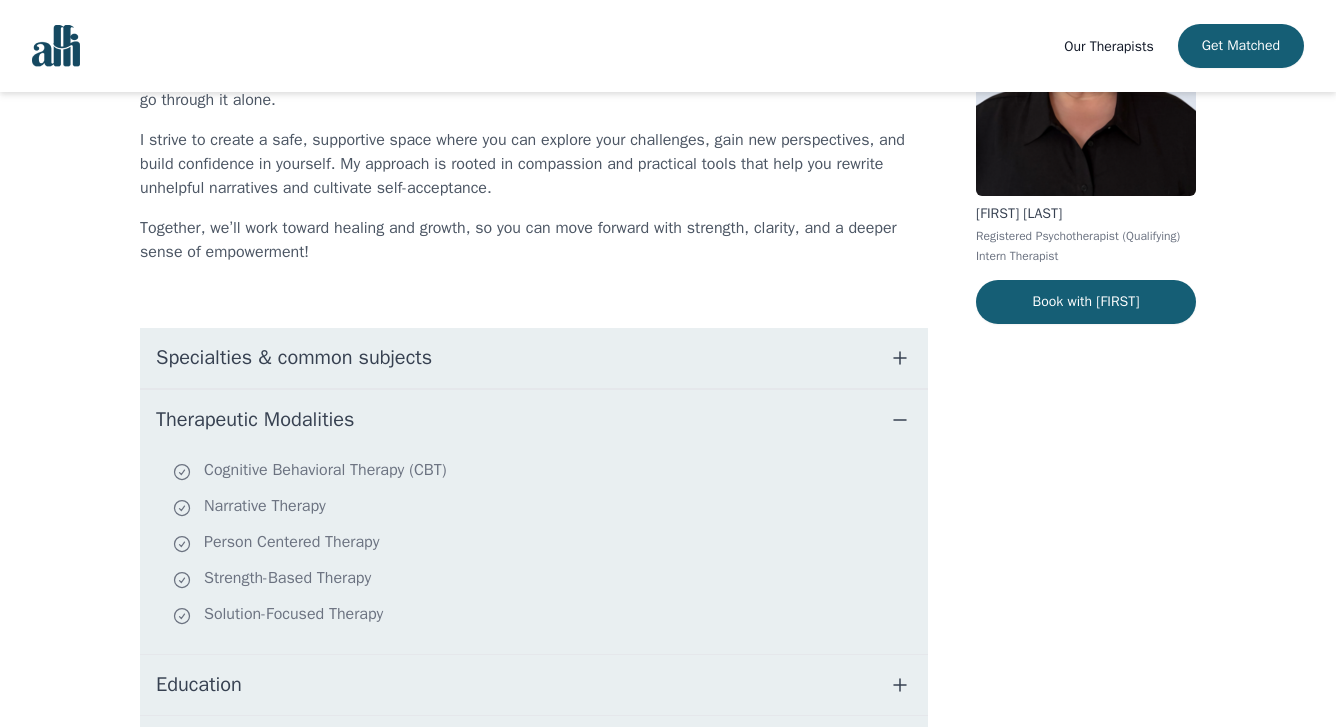 scroll, scrollTop: 154, scrollLeft: 0, axis: vertical 